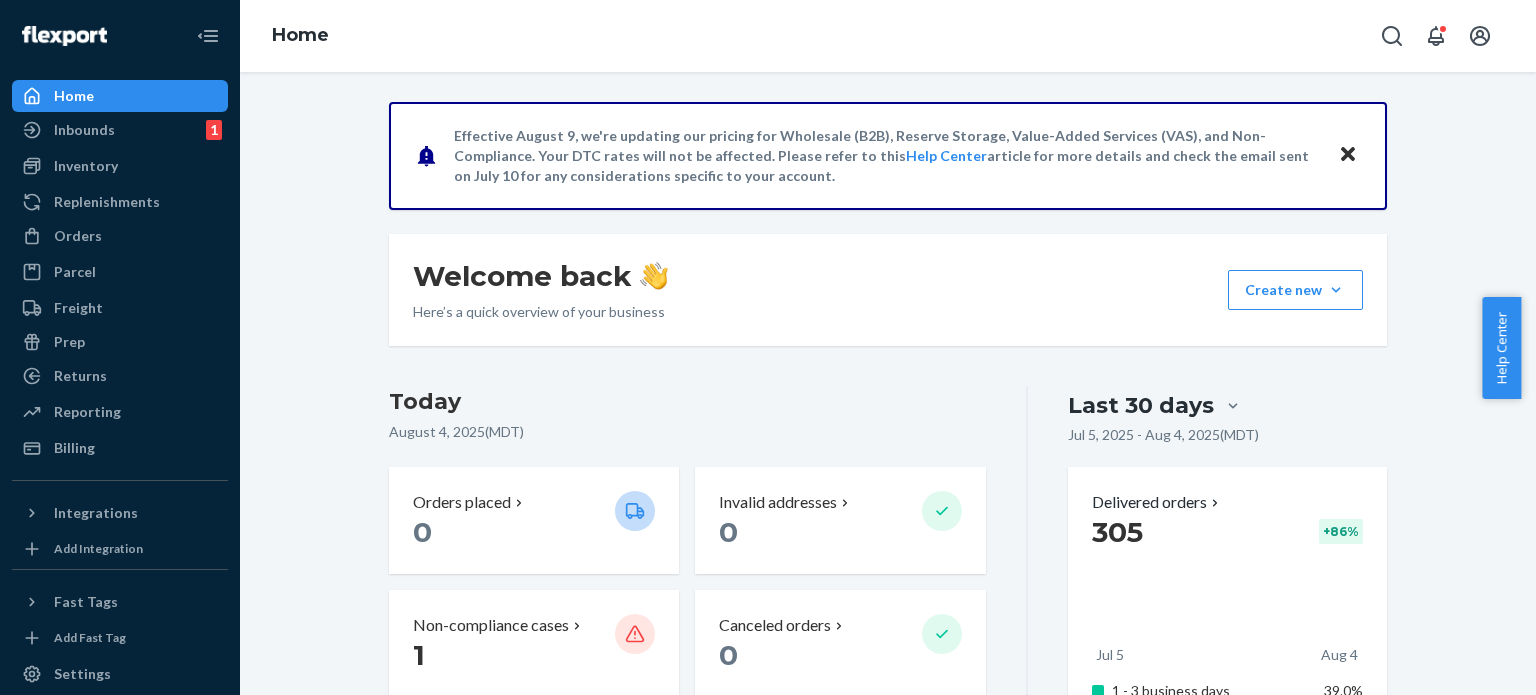 scroll, scrollTop: 0, scrollLeft: 0, axis: both 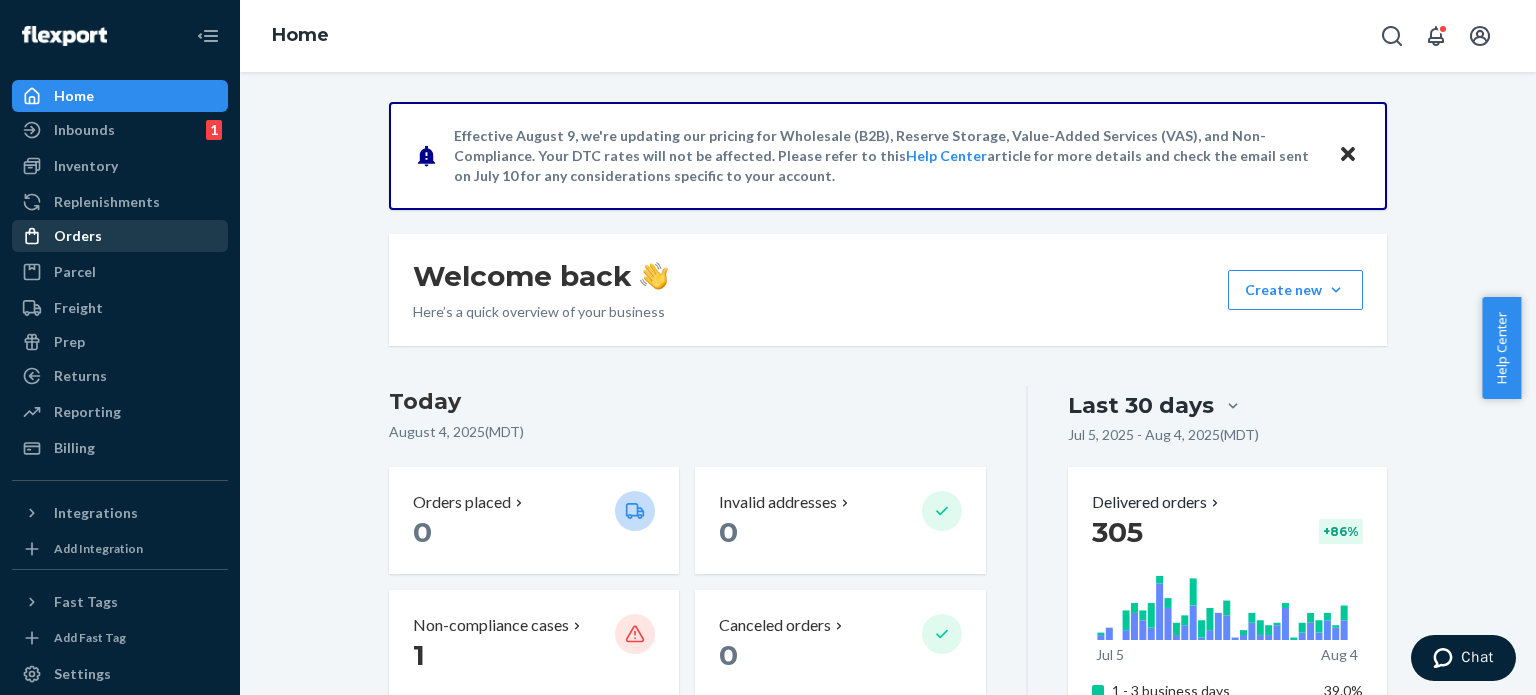 click on "Orders" at bounding box center [120, 236] 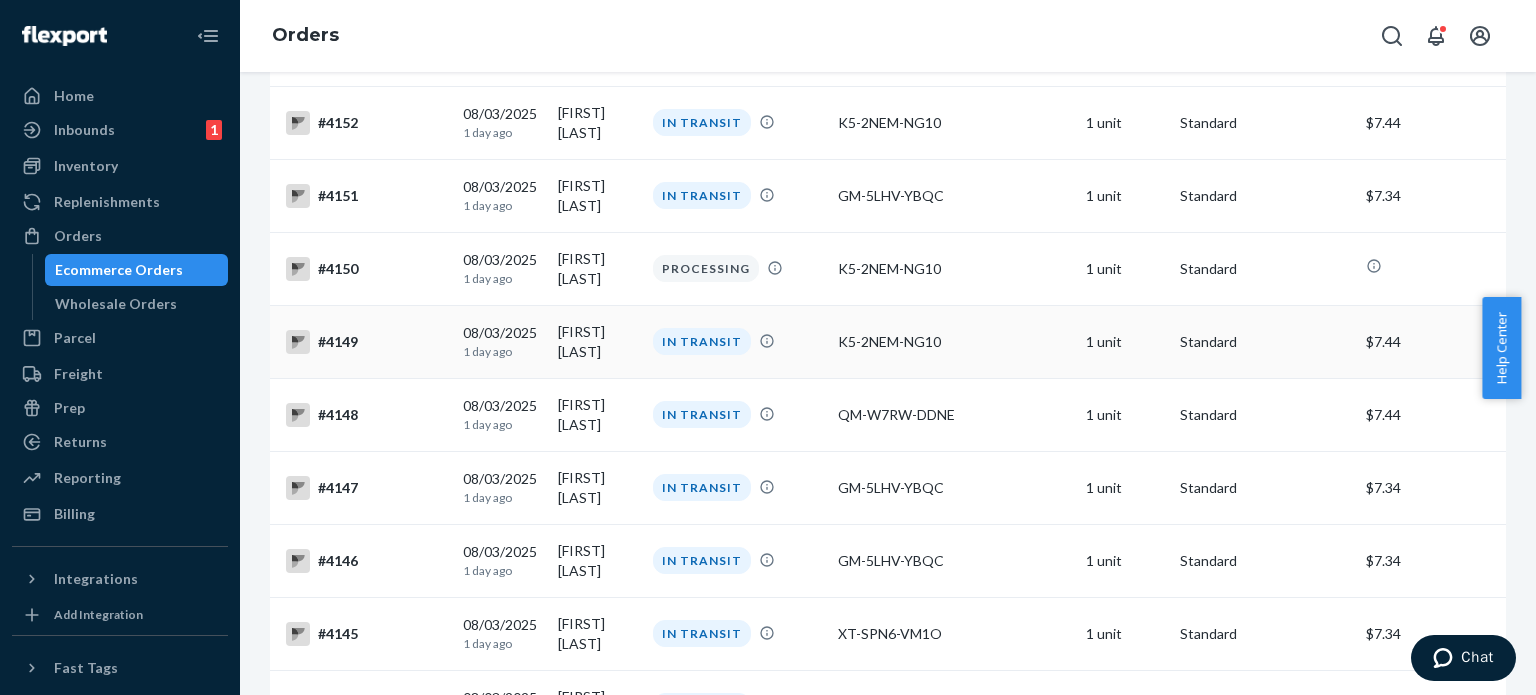 scroll, scrollTop: 700, scrollLeft: 0, axis: vertical 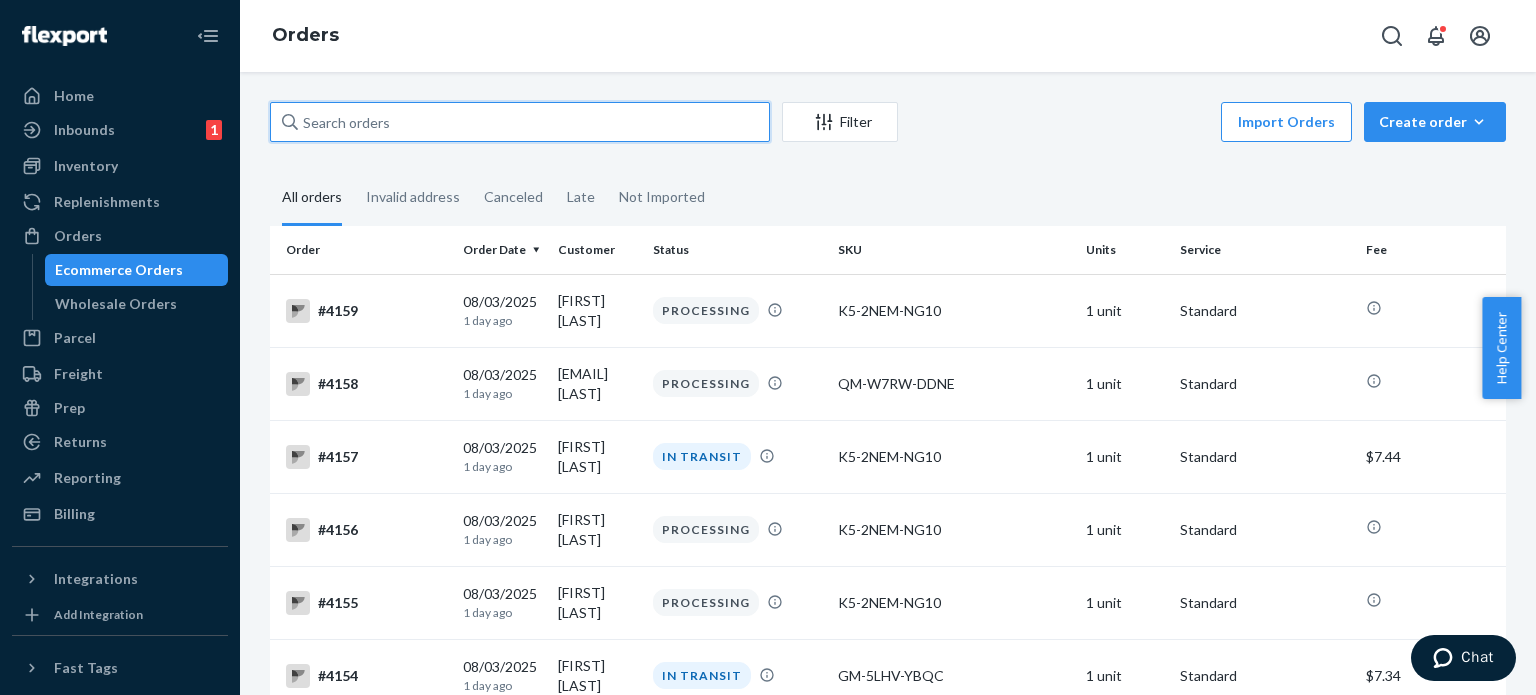 paste on "[FIRST] [LAST]" 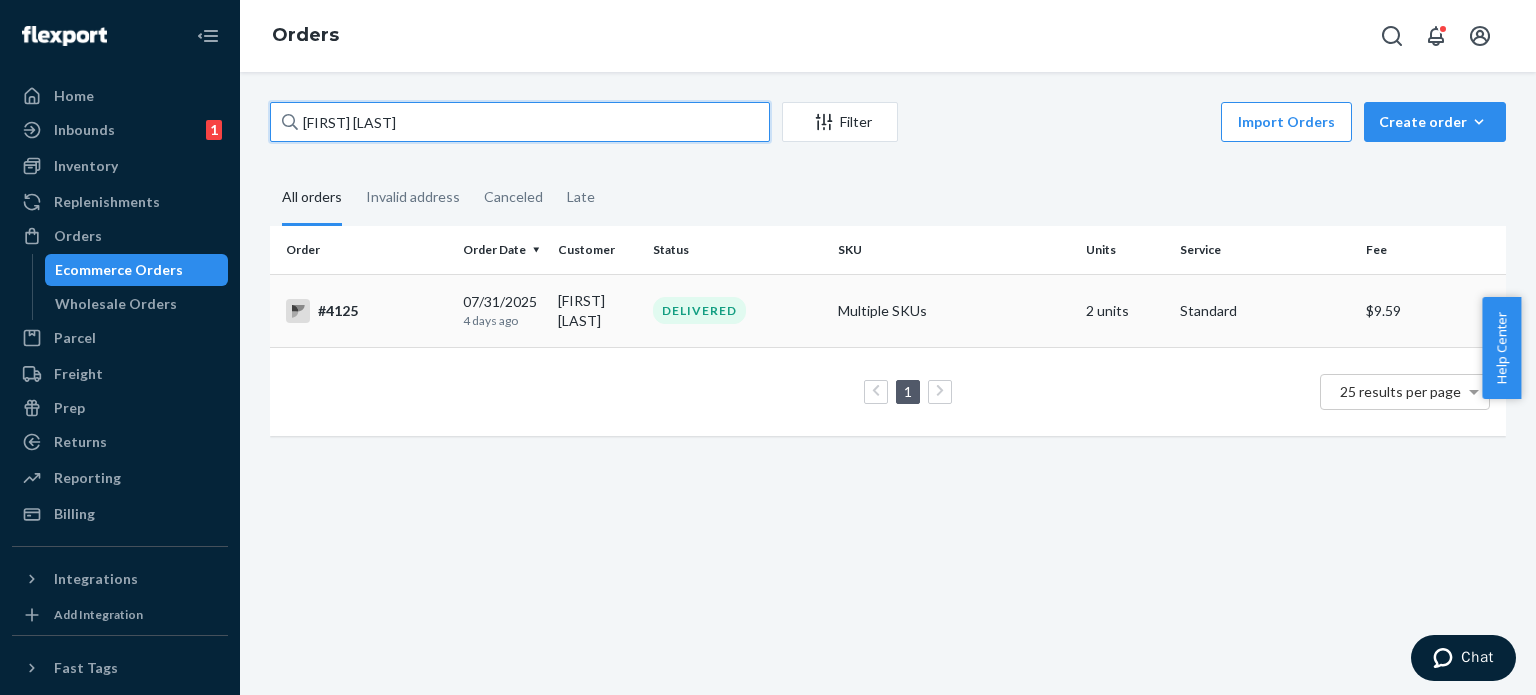type on "[FIRST] [LAST]" 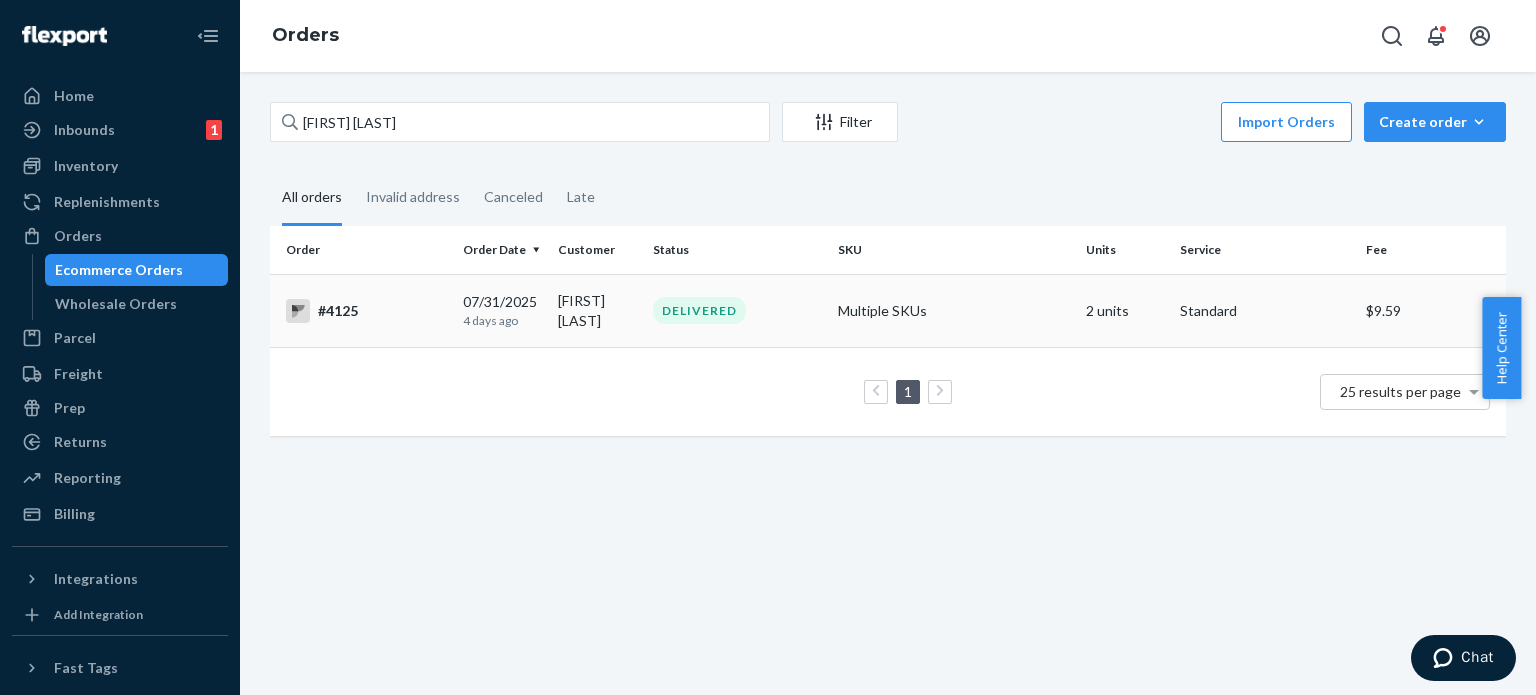 click on "#4125" at bounding box center (366, 311) 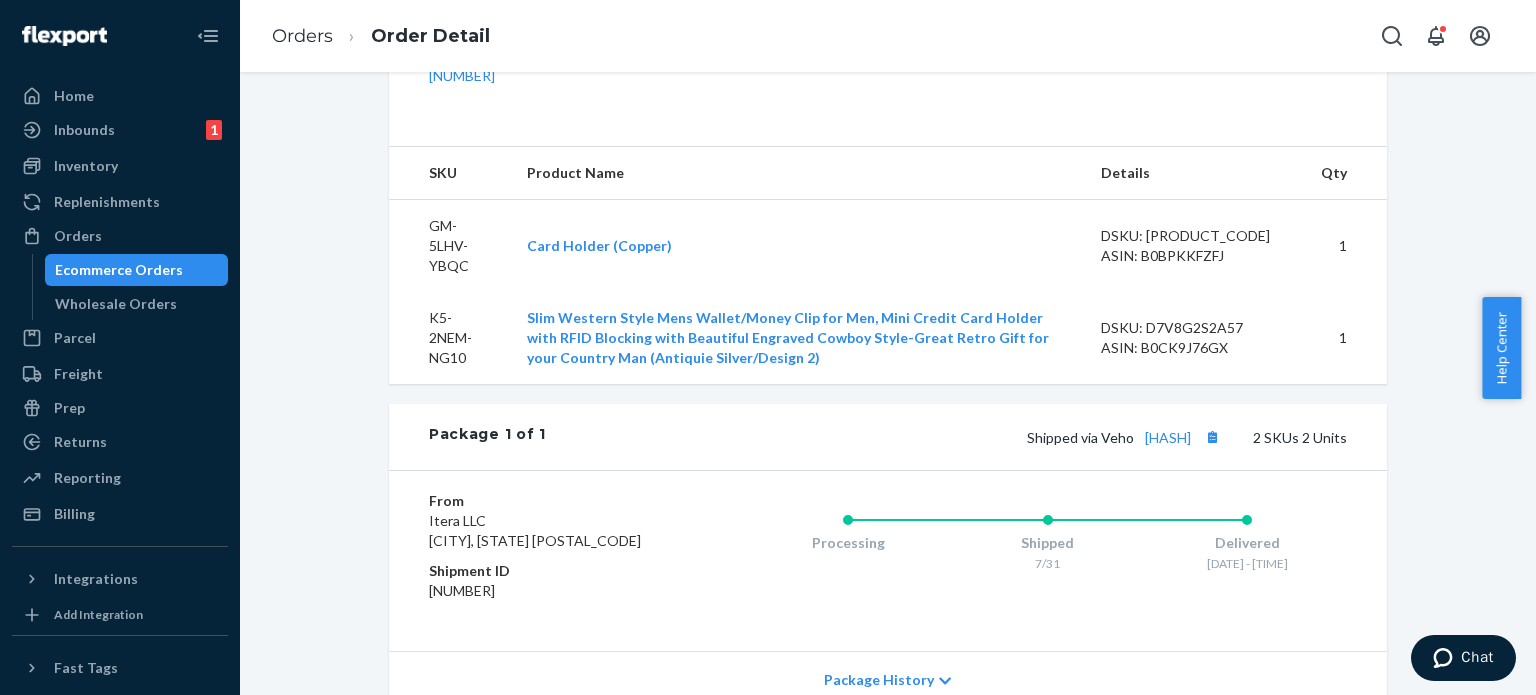 scroll, scrollTop: 700, scrollLeft: 0, axis: vertical 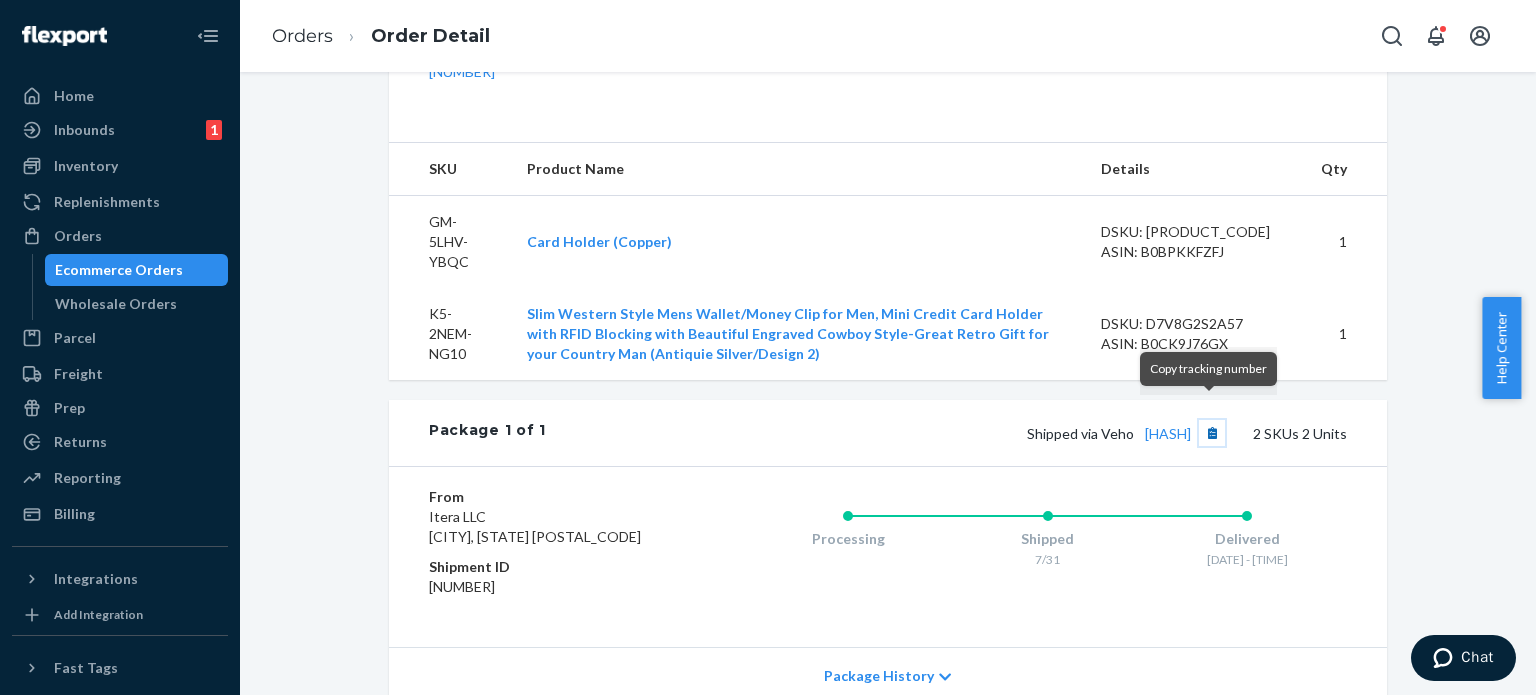 click at bounding box center [1212, 433] 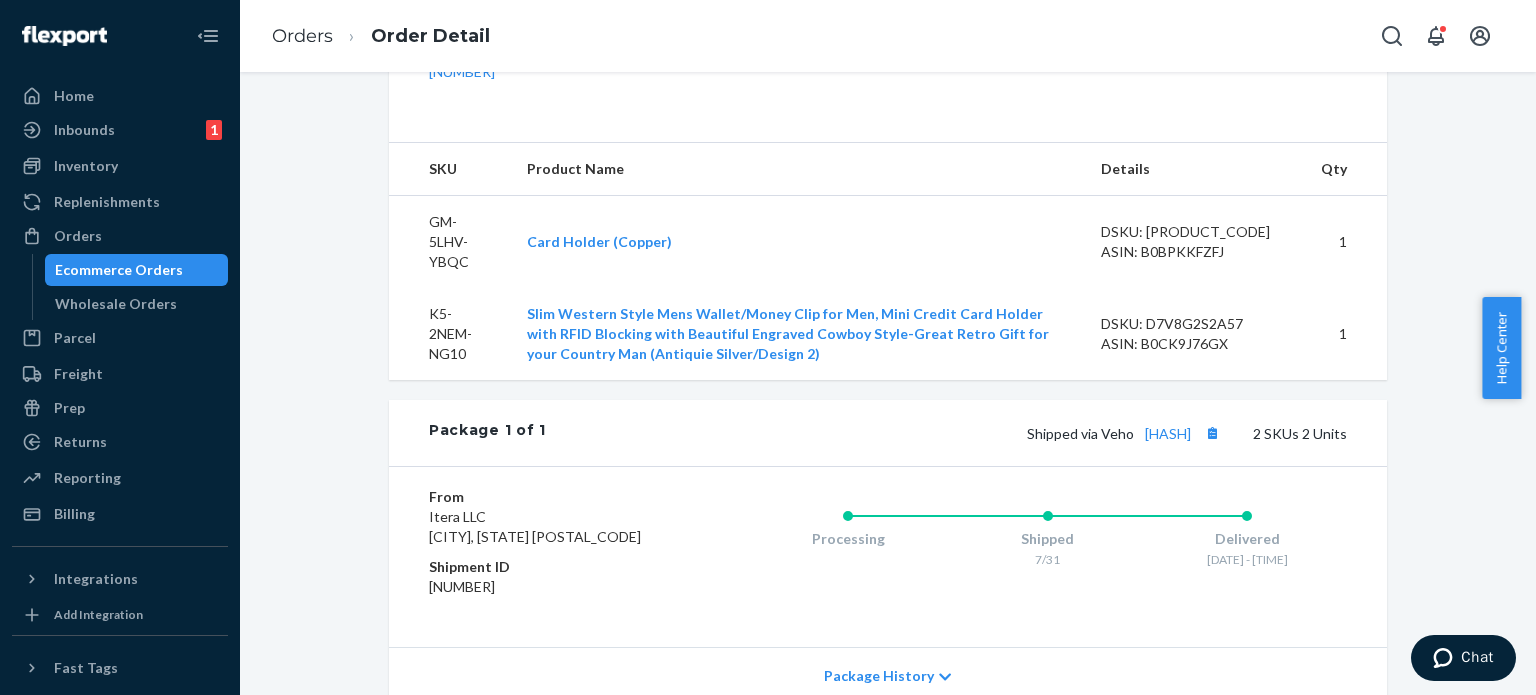 click on "Ecommerce Orders" at bounding box center [119, 270] 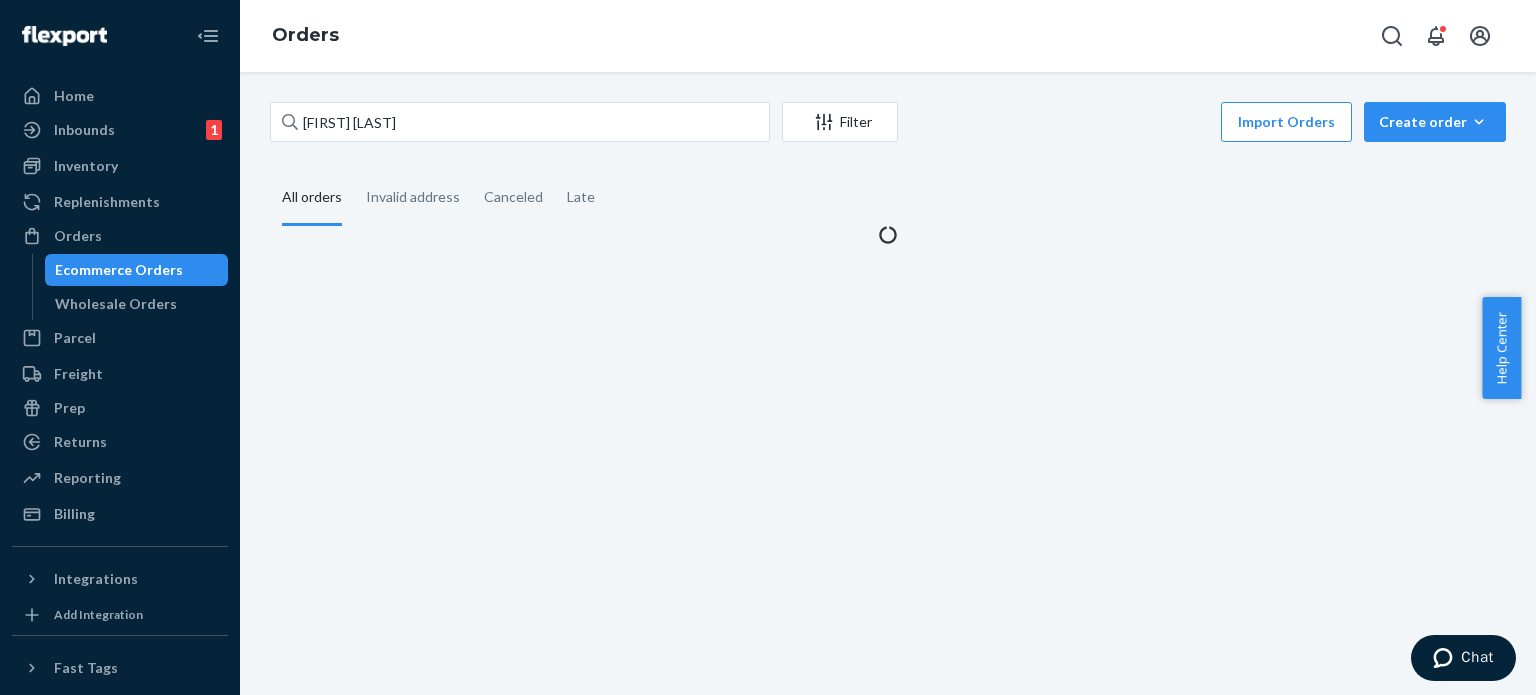 scroll, scrollTop: 0, scrollLeft: 0, axis: both 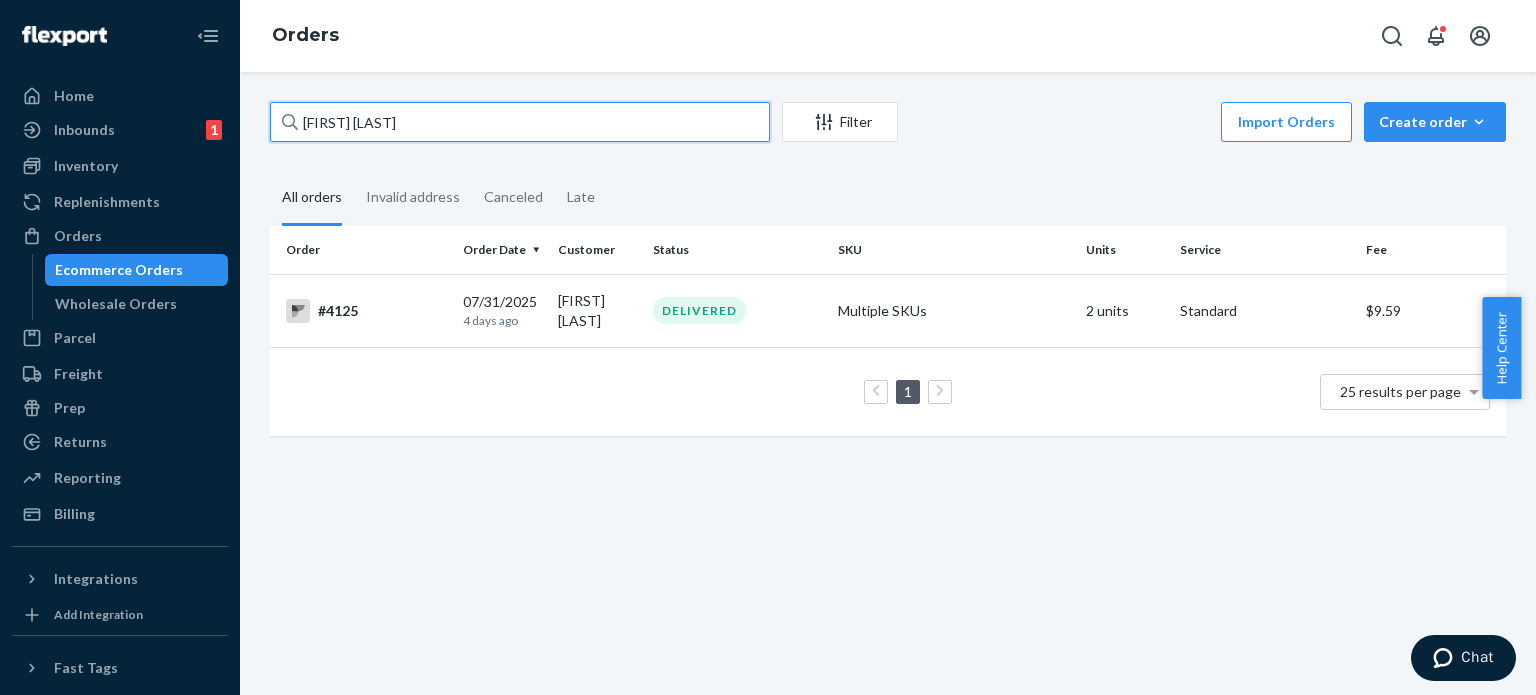 click on "[FIRST] [LAST]" at bounding box center (520, 122) 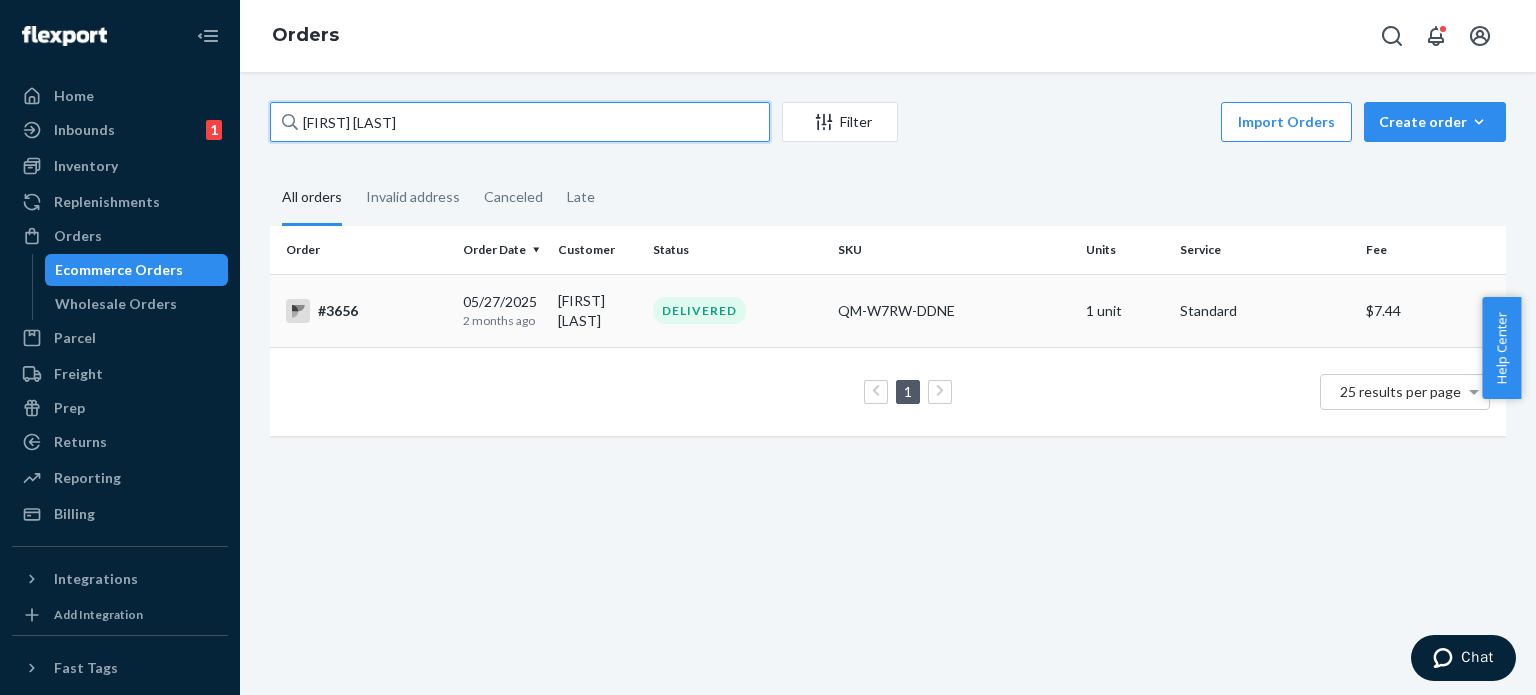 type on "[FIRST] [LAST]" 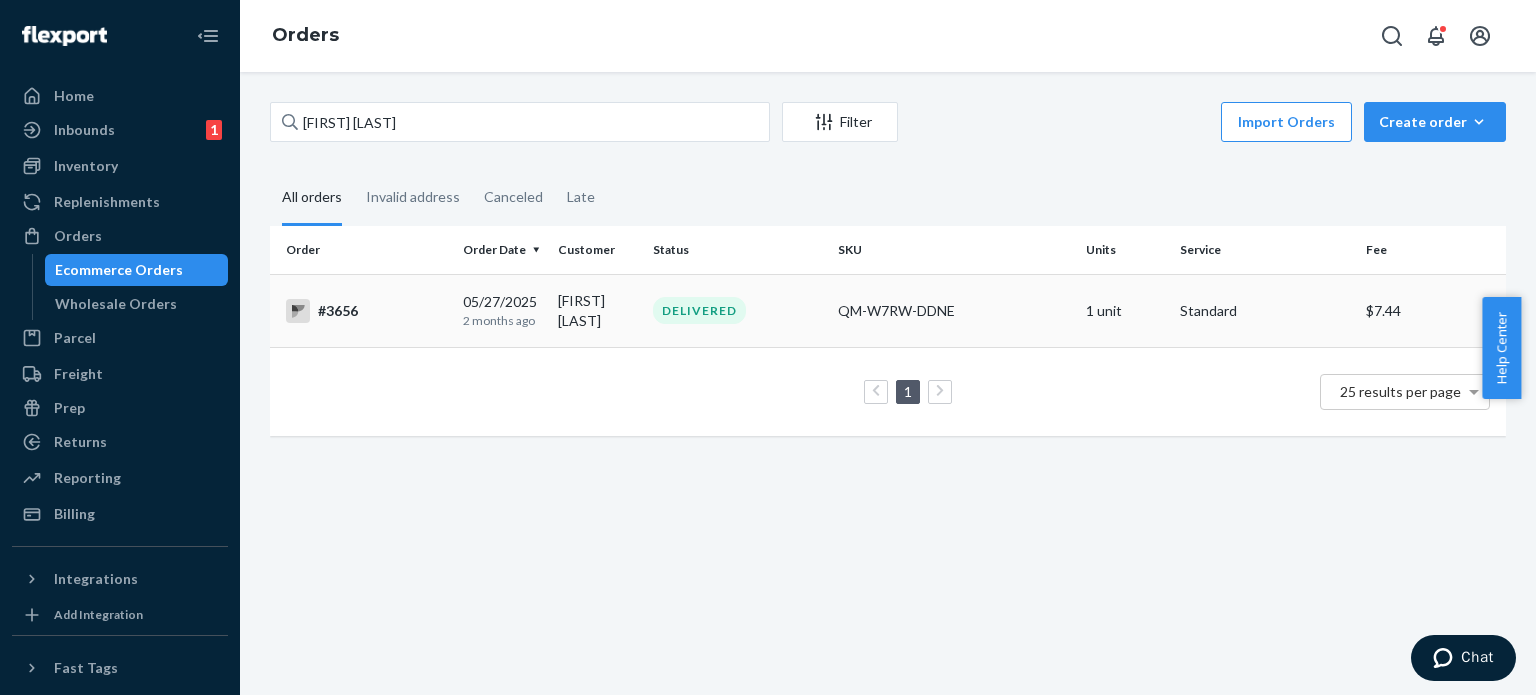 click on "#3656" at bounding box center [366, 311] 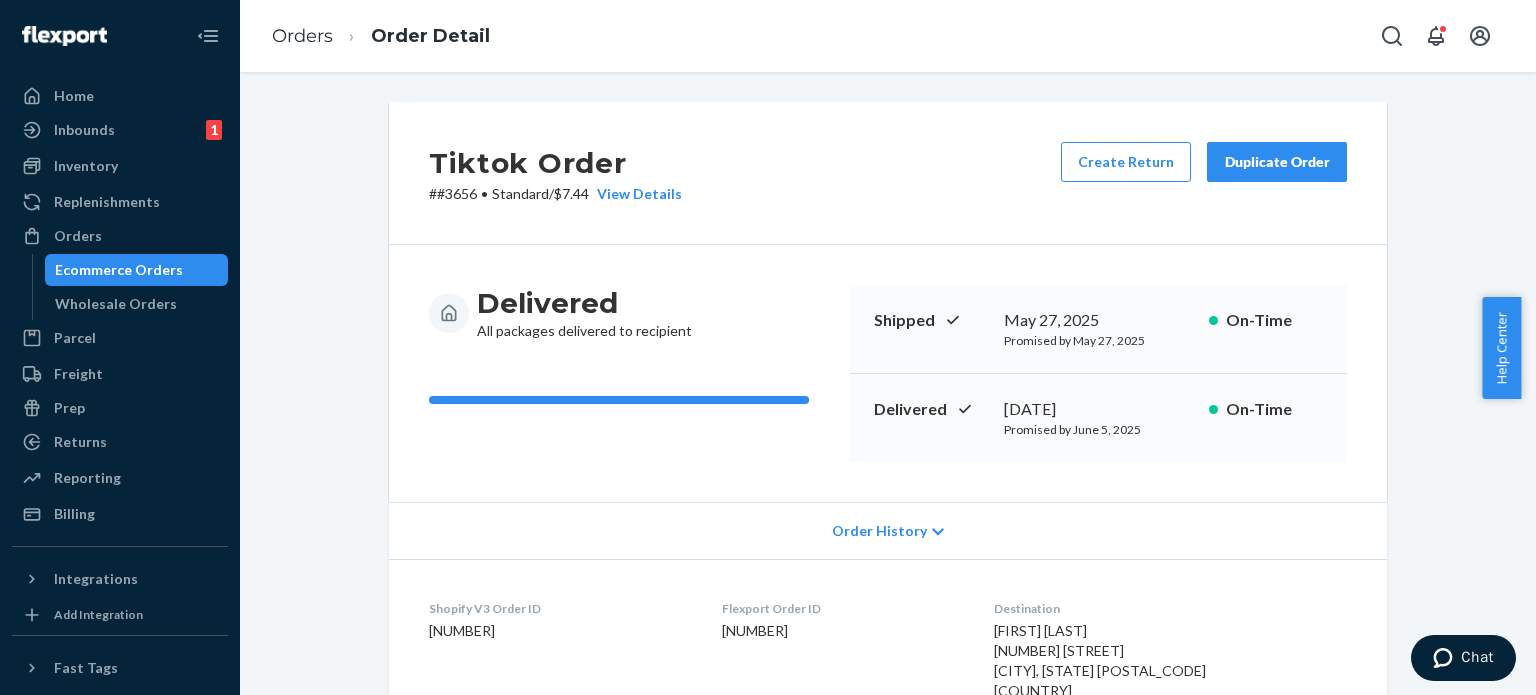 click on "Duplicate Order" at bounding box center [1277, 162] 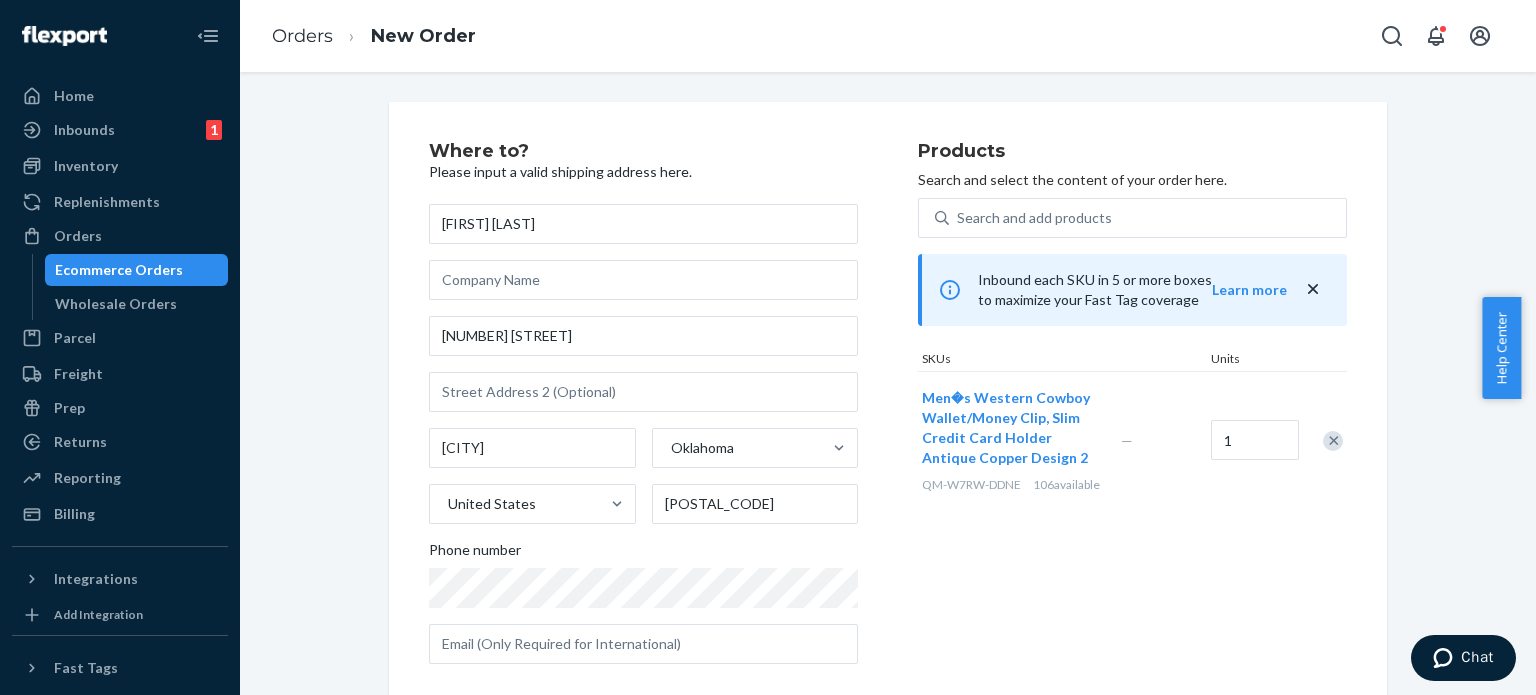 click on "[FIRST] [LAST]" at bounding box center (643, 224) 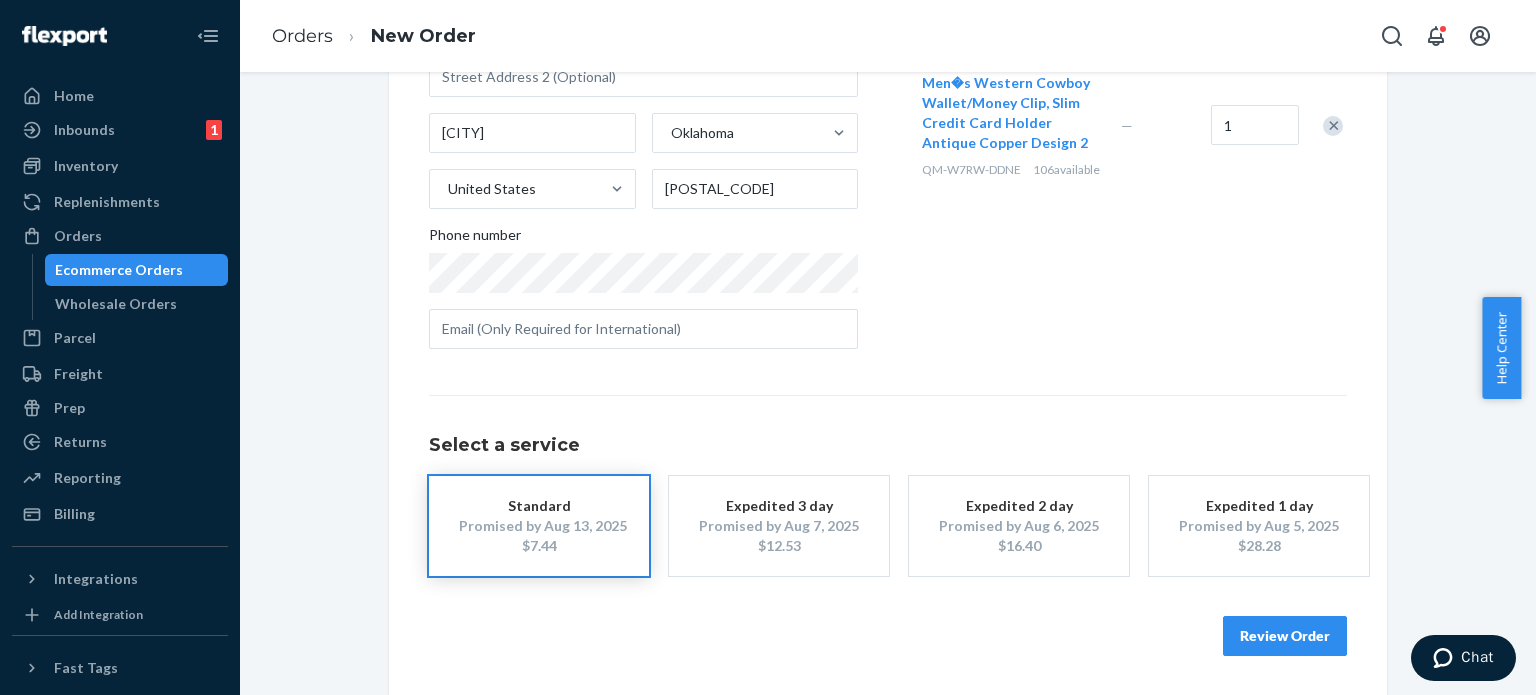 click on "Review Order" at bounding box center (1285, 636) 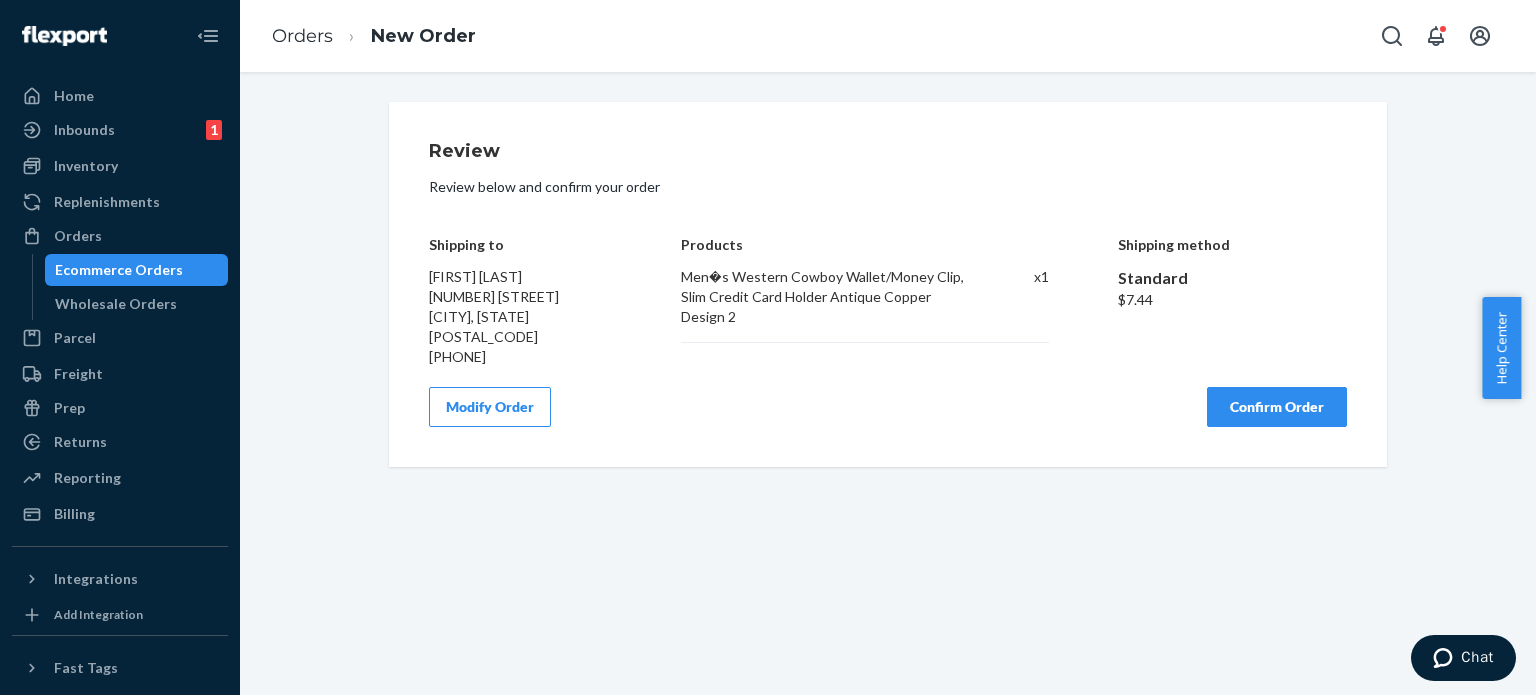 scroll, scrollTop: 0, scrollLeft: 0, axis: both 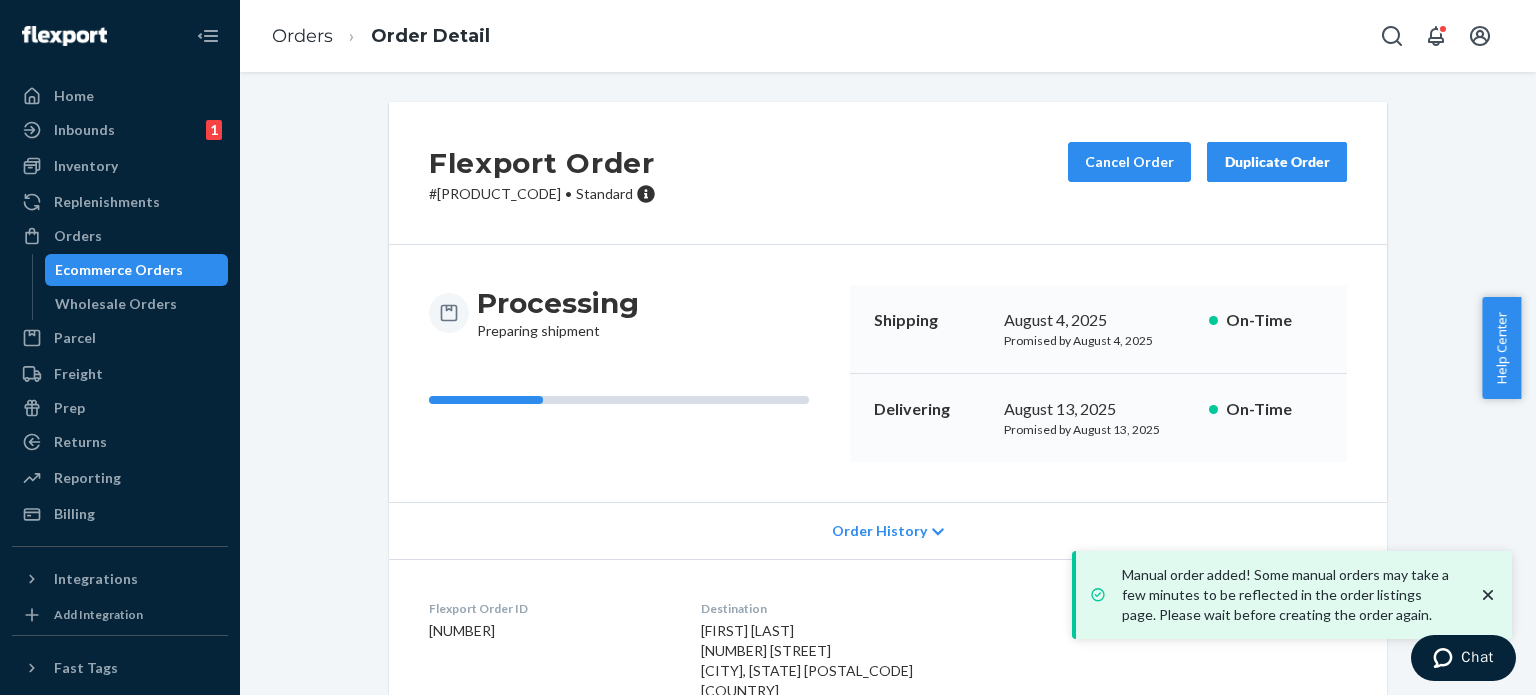 click on "Ecommerce Orders" at bounding box center (119, 270) 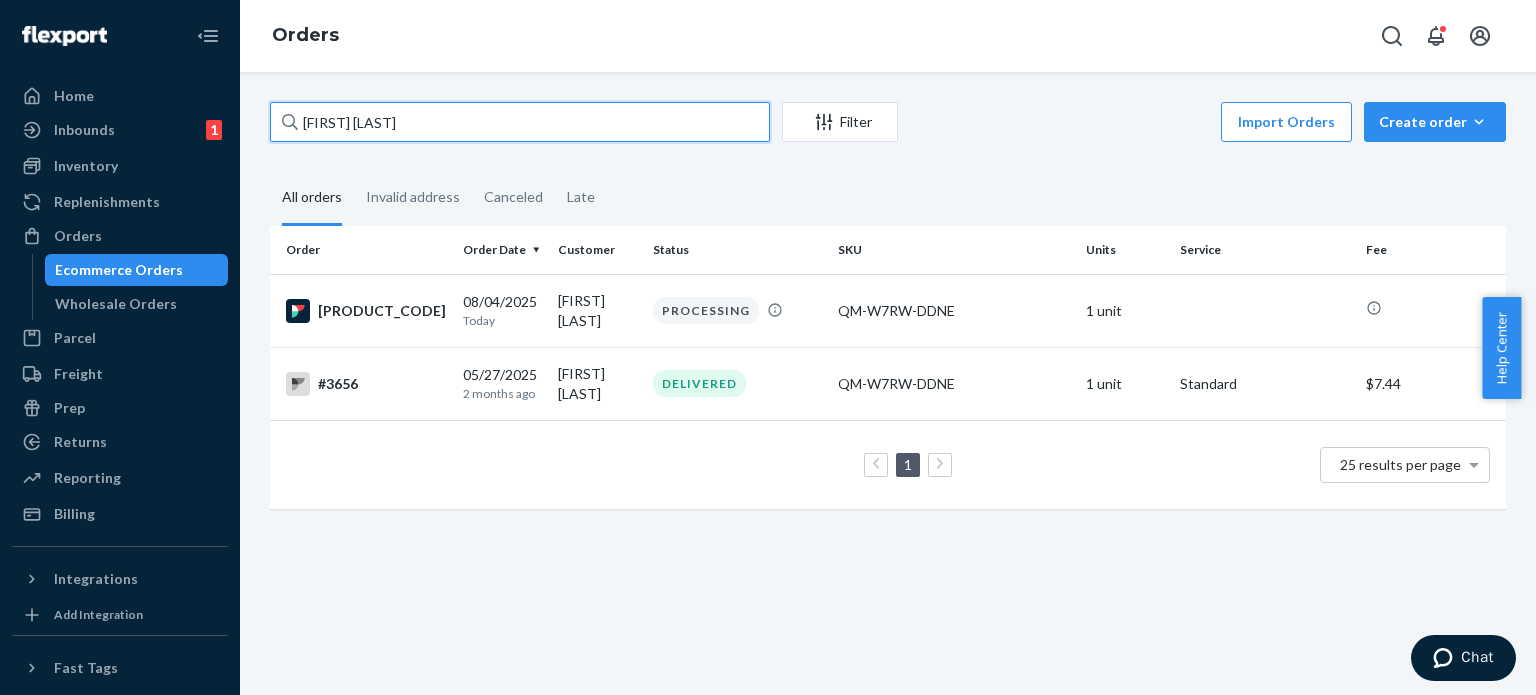click on "[FIRST] [LAST]" at bounding box center (520, 122) 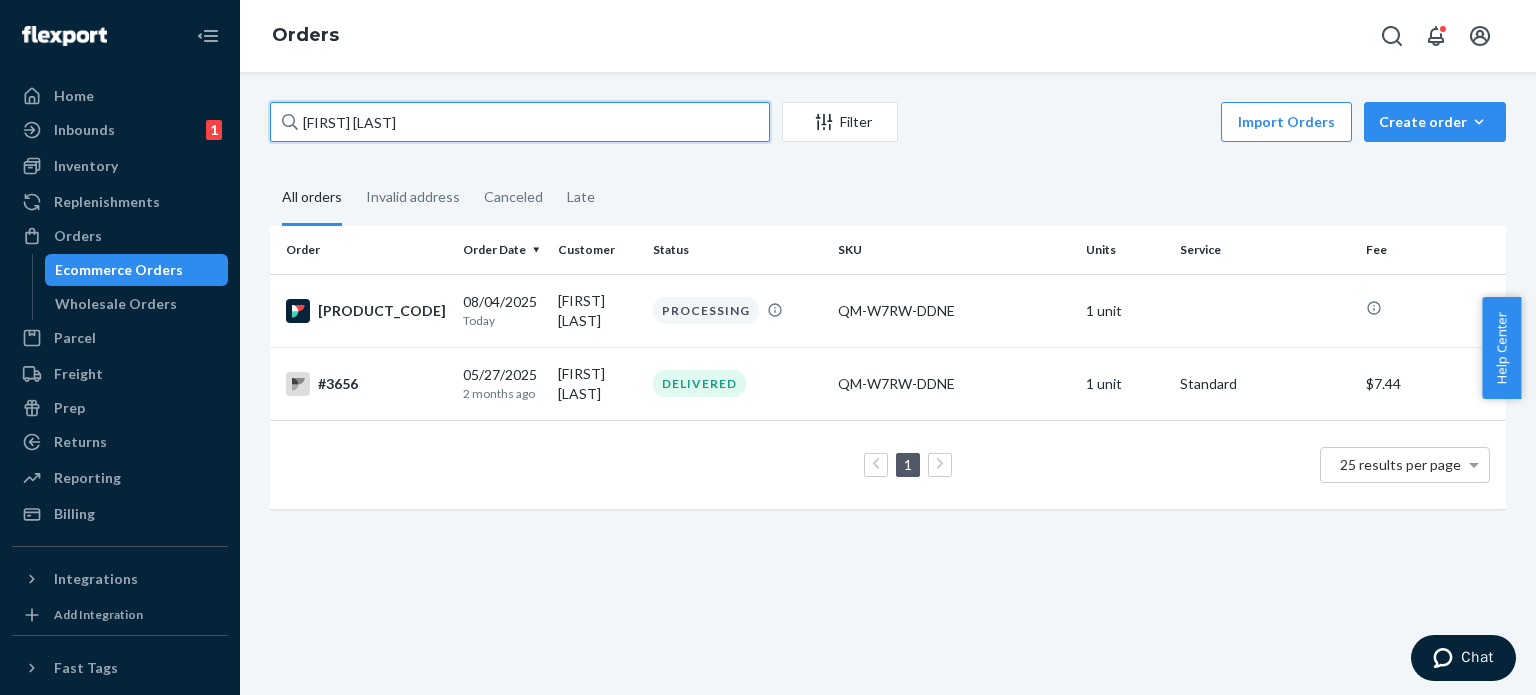 click on "[FIRST] [LAST]" at bounding box center [520, 122] 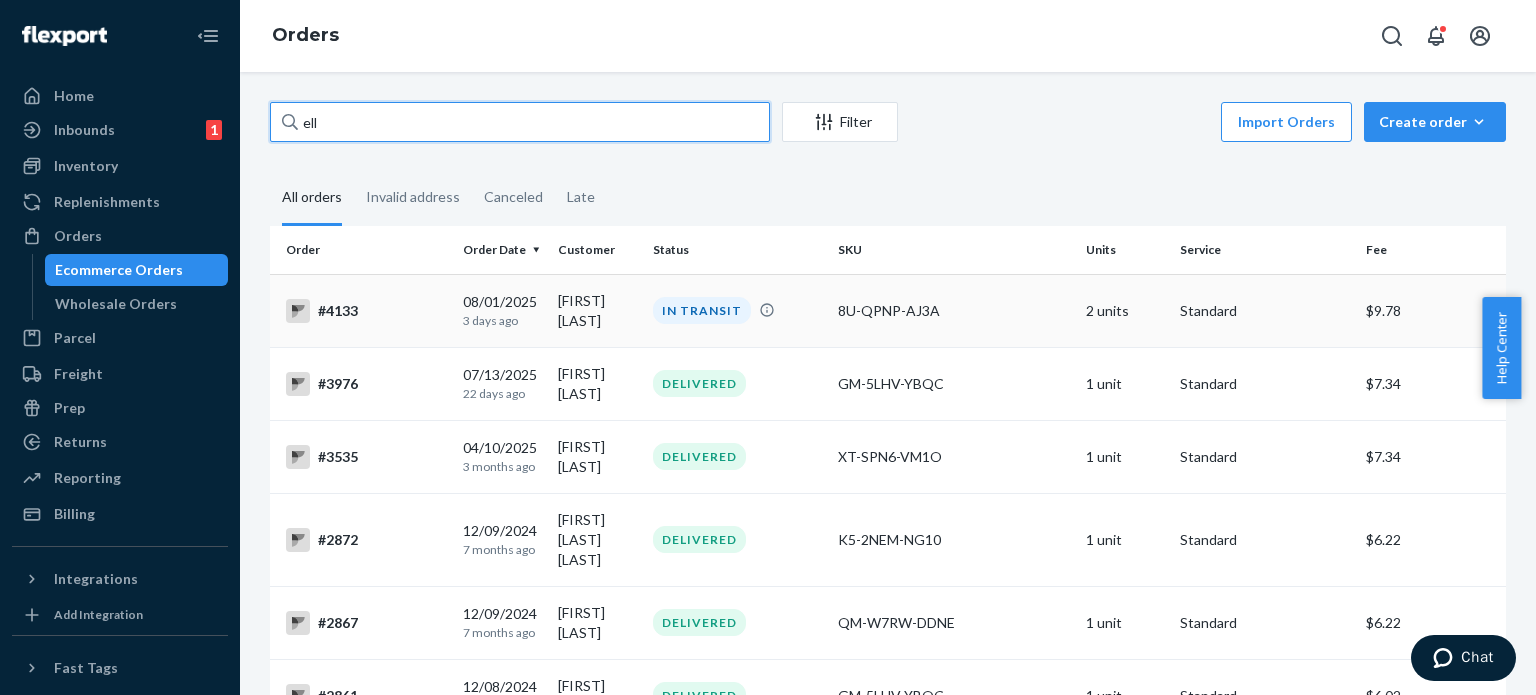 type on "ell" 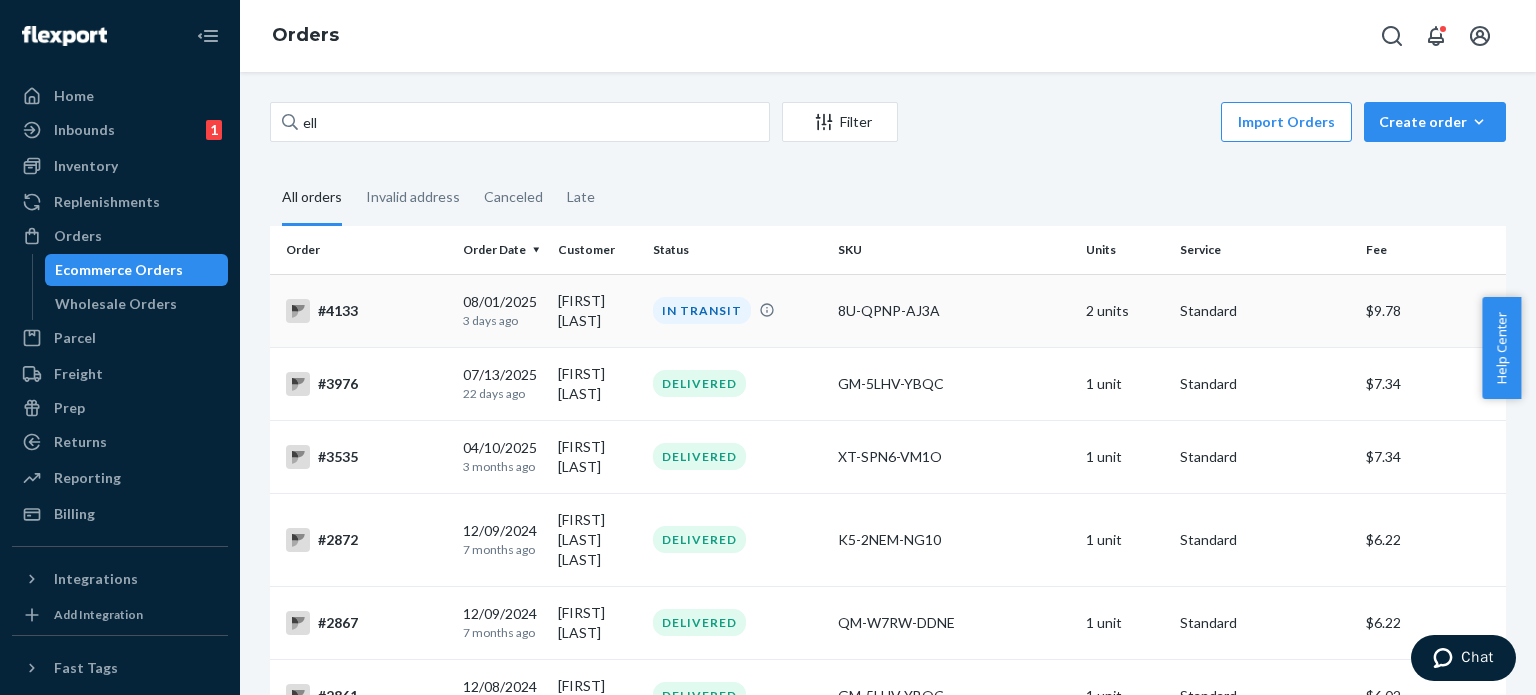 click on "#4133" at bounding box center (366, 311) 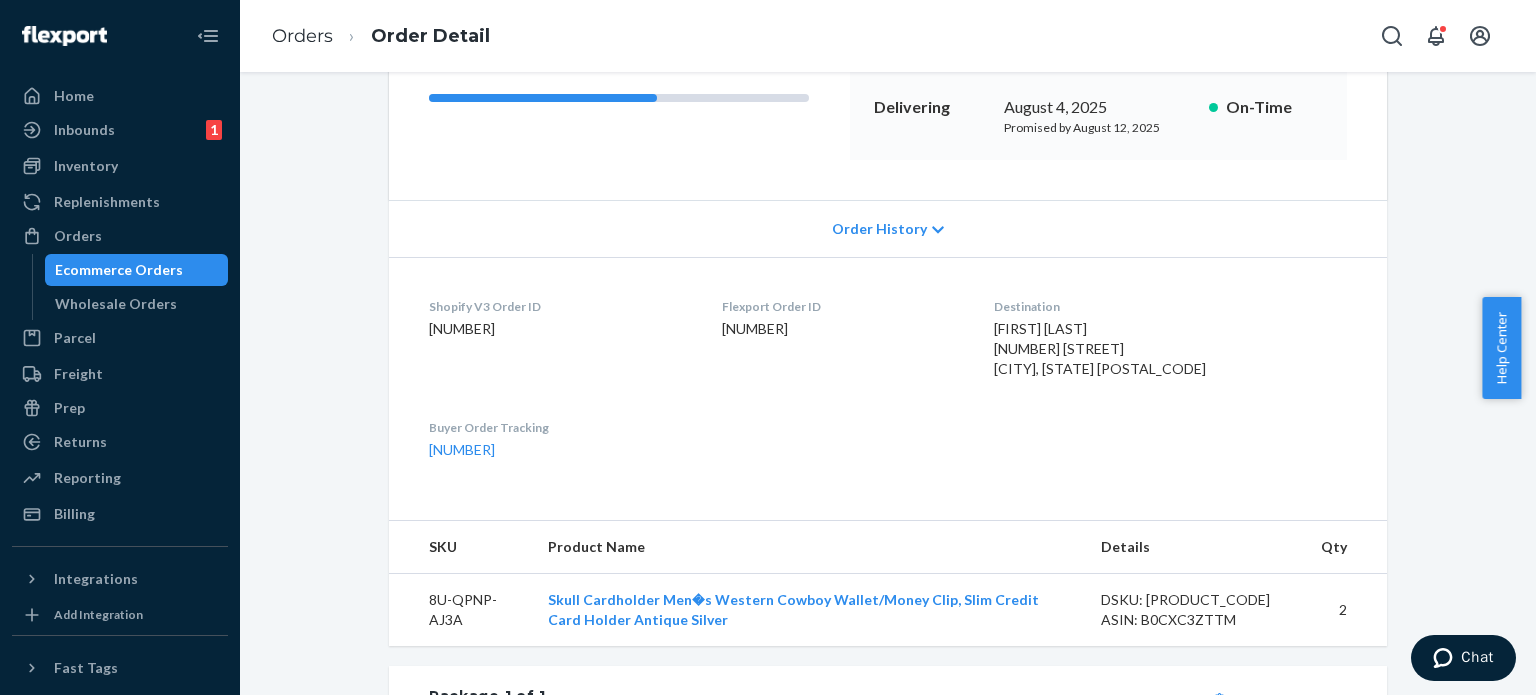 scroll, scrollTop: 500, scrollLeft: 0, axis: vertical 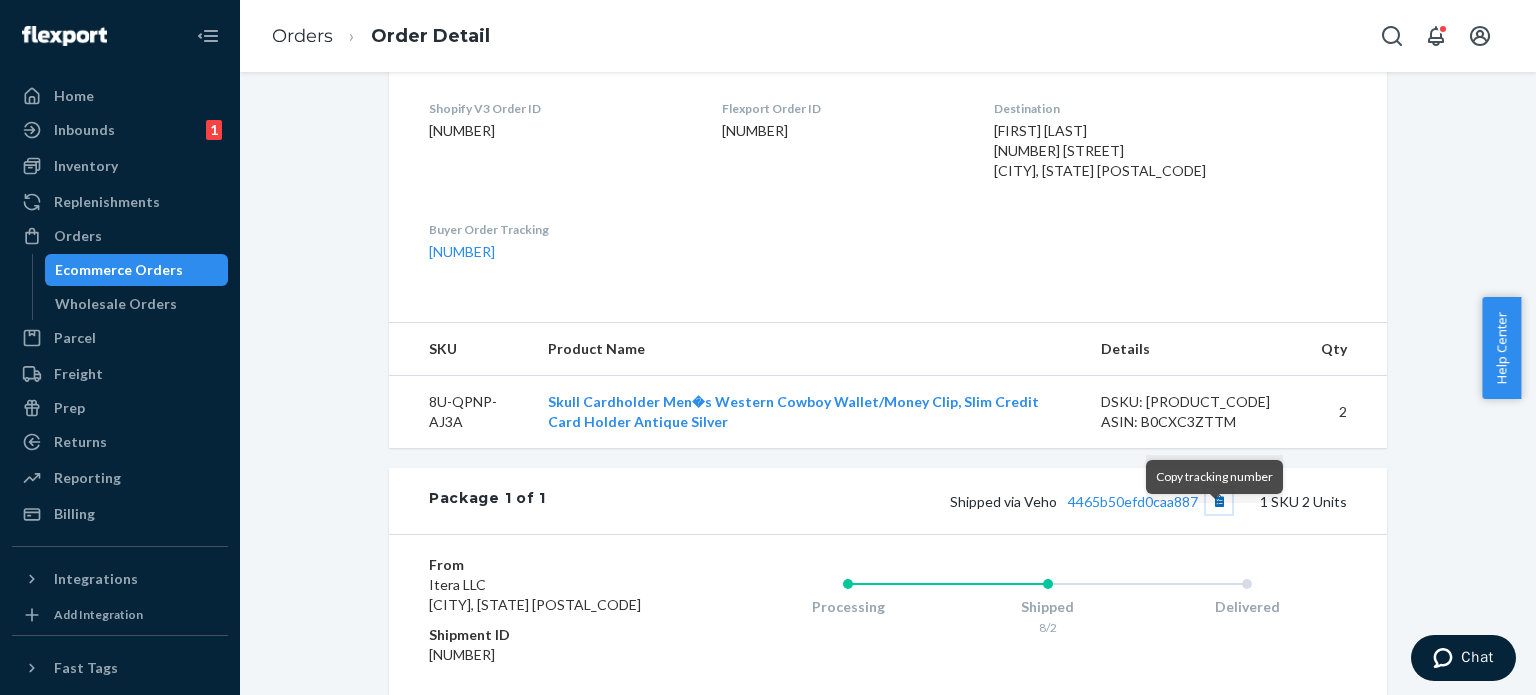 click at bounding box center [1219, 501] 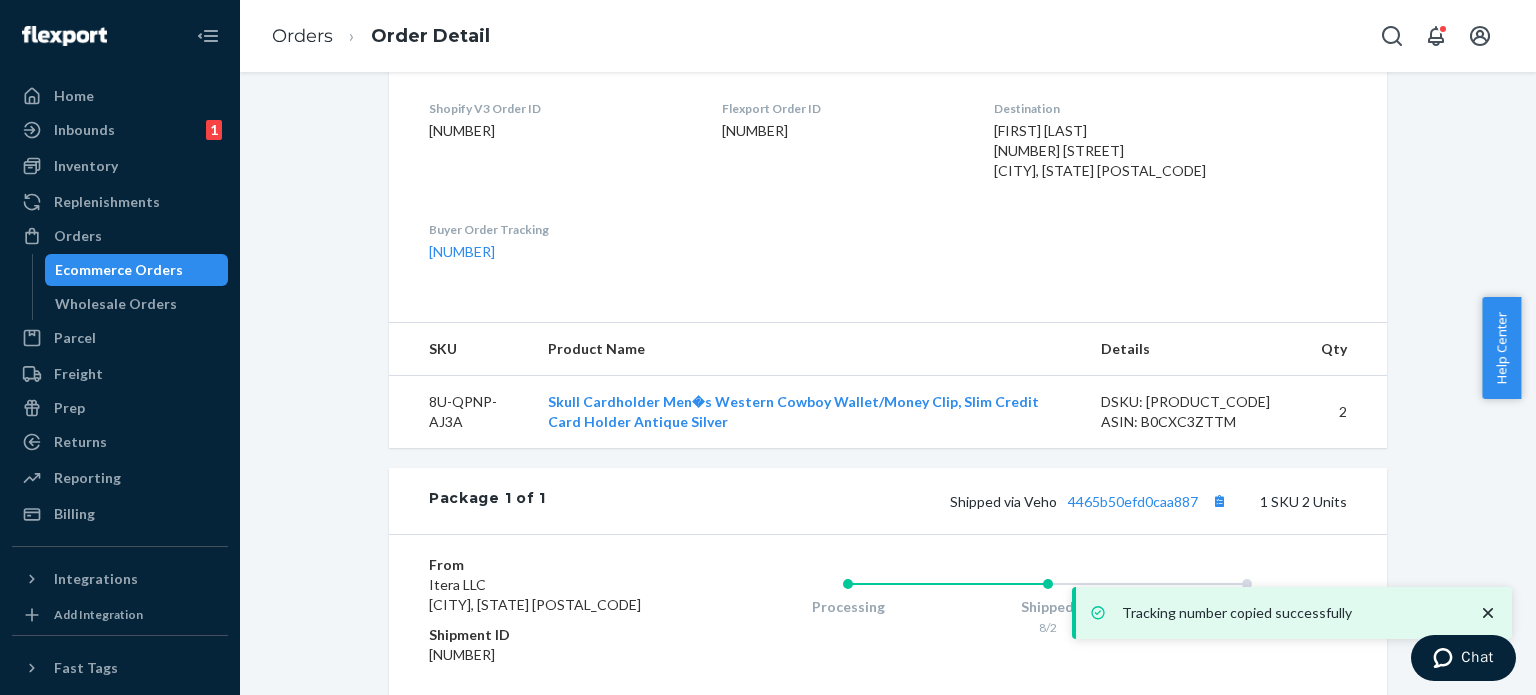 click on "Ecommerce Orders" at bounding box center [119, 270] 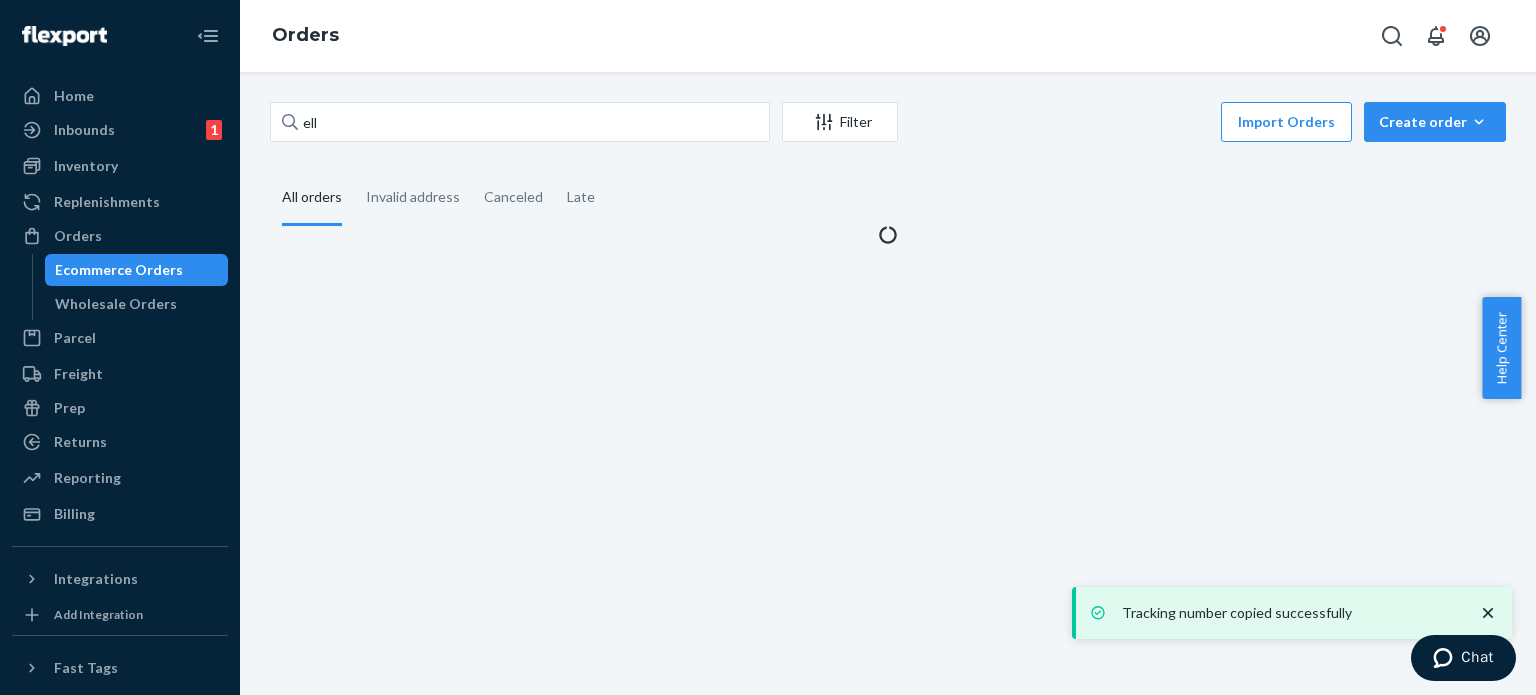 scroll, scrollTop: 0, scrollLeft: 0, axis: both 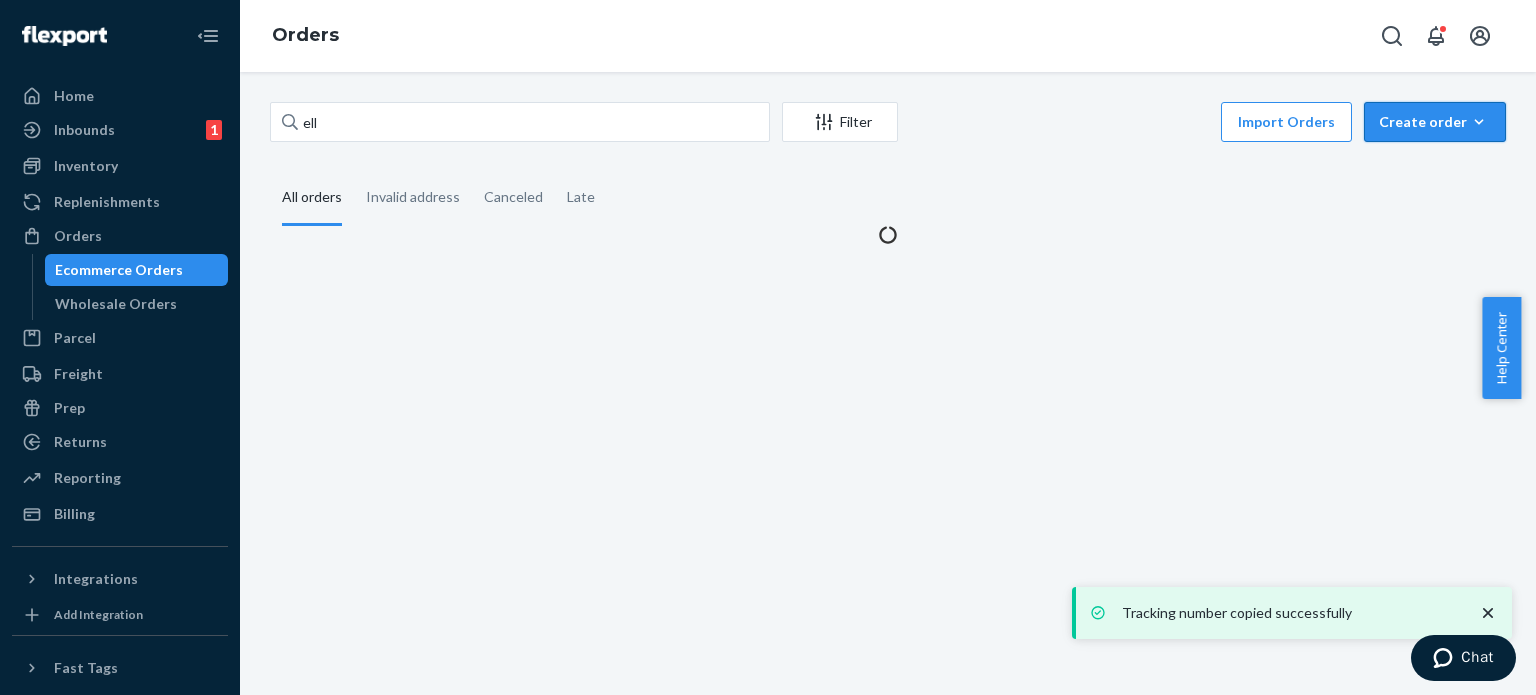click on "Create order" at bounding box center [1435, 122] 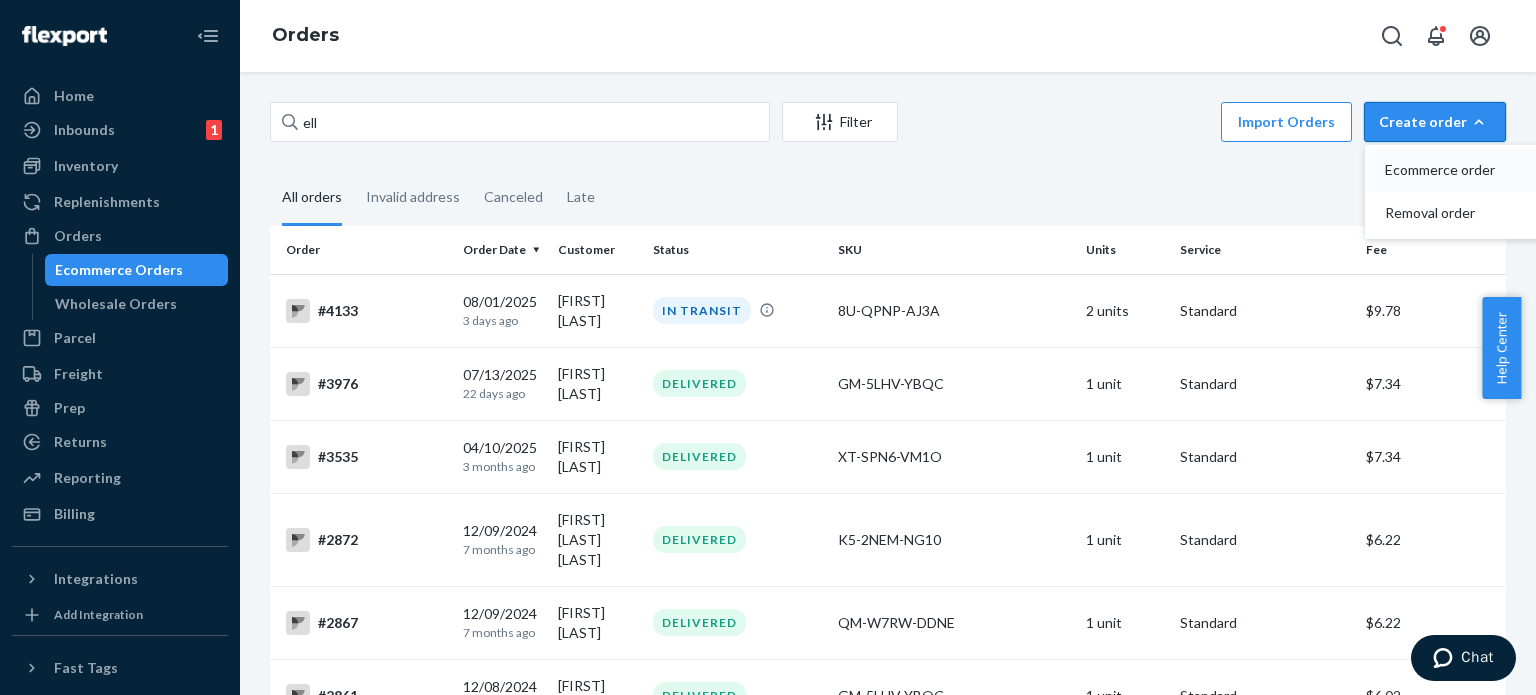 click on "Ecommerce order" at bounding box center [1465, 170] 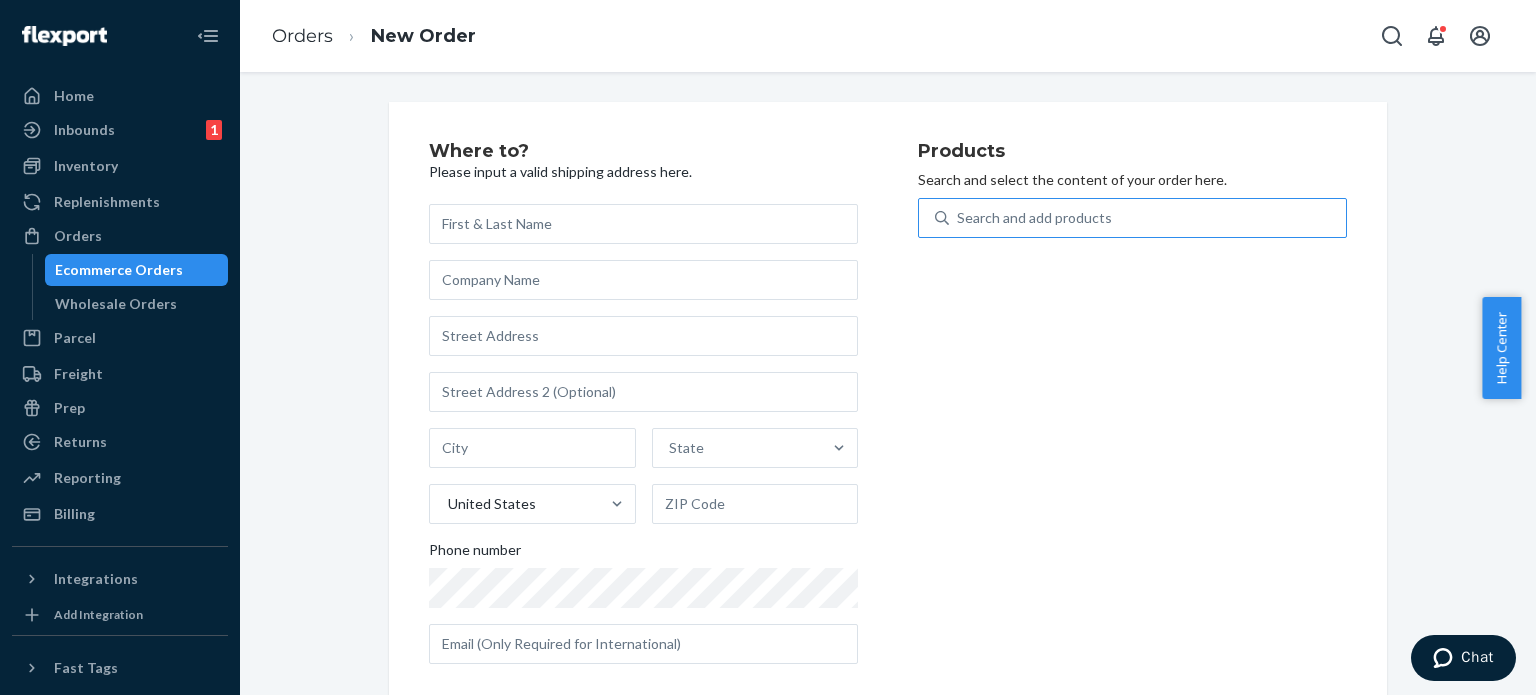 click on "Search and add products" at bounding box center [1034, 218] 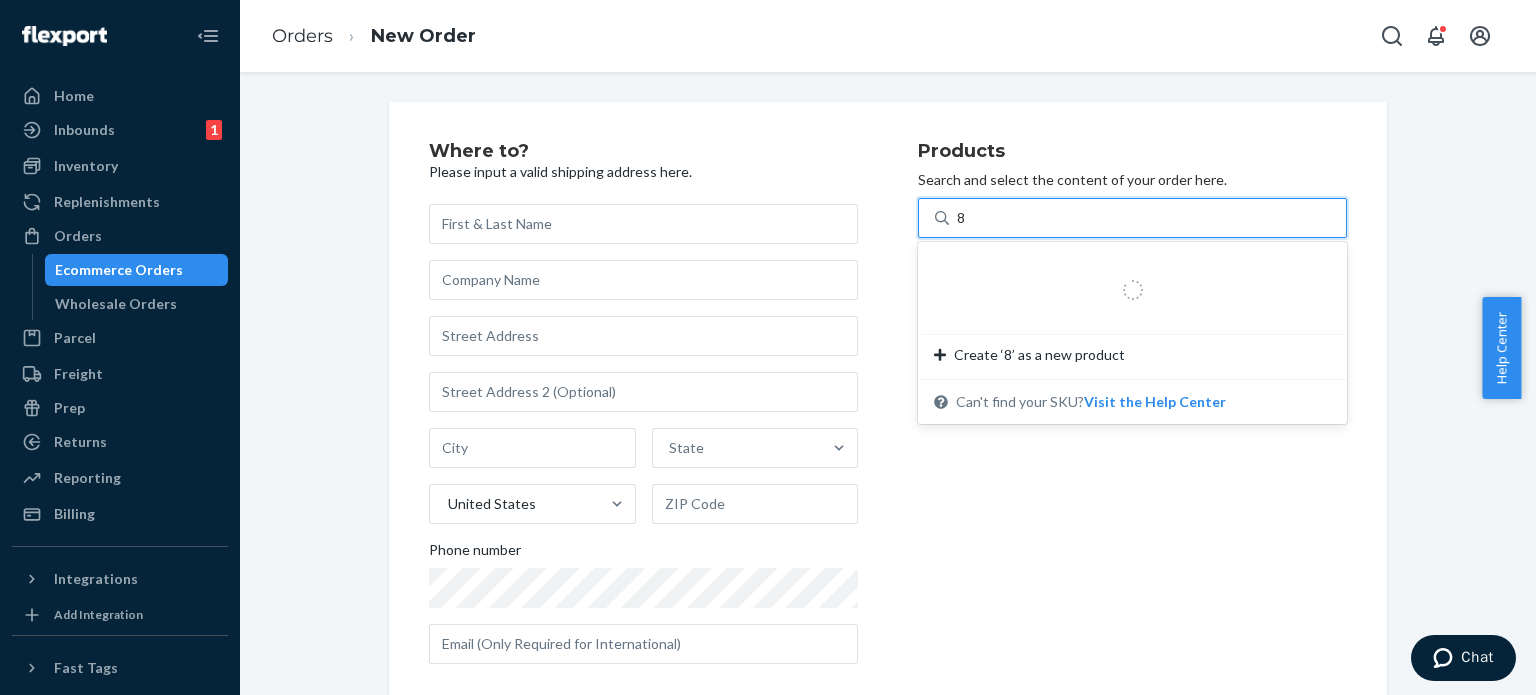 type on "87" 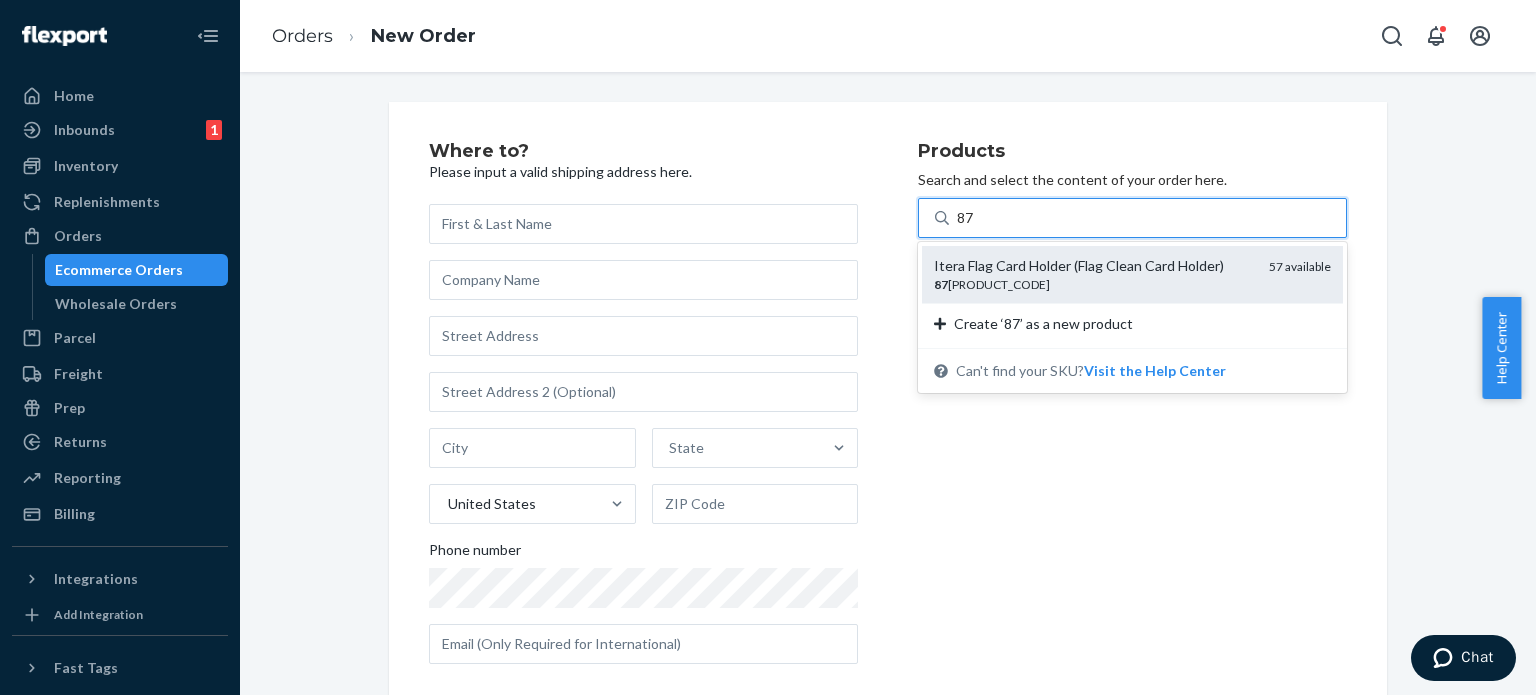 click on "Itera Flag Card Holder (Flag Clean Card Holder)" at bounding box center [1093, 266] 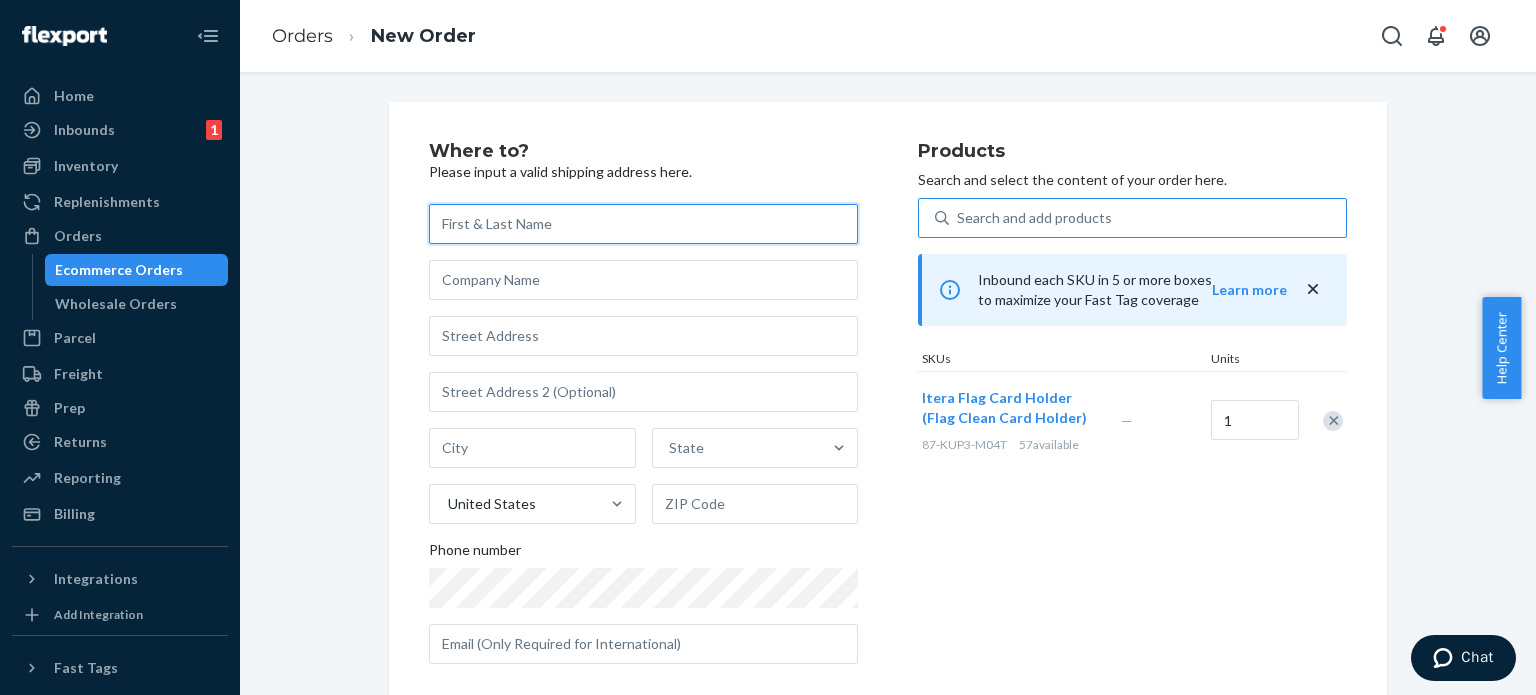 paste on "[FIRST] [LAST]" 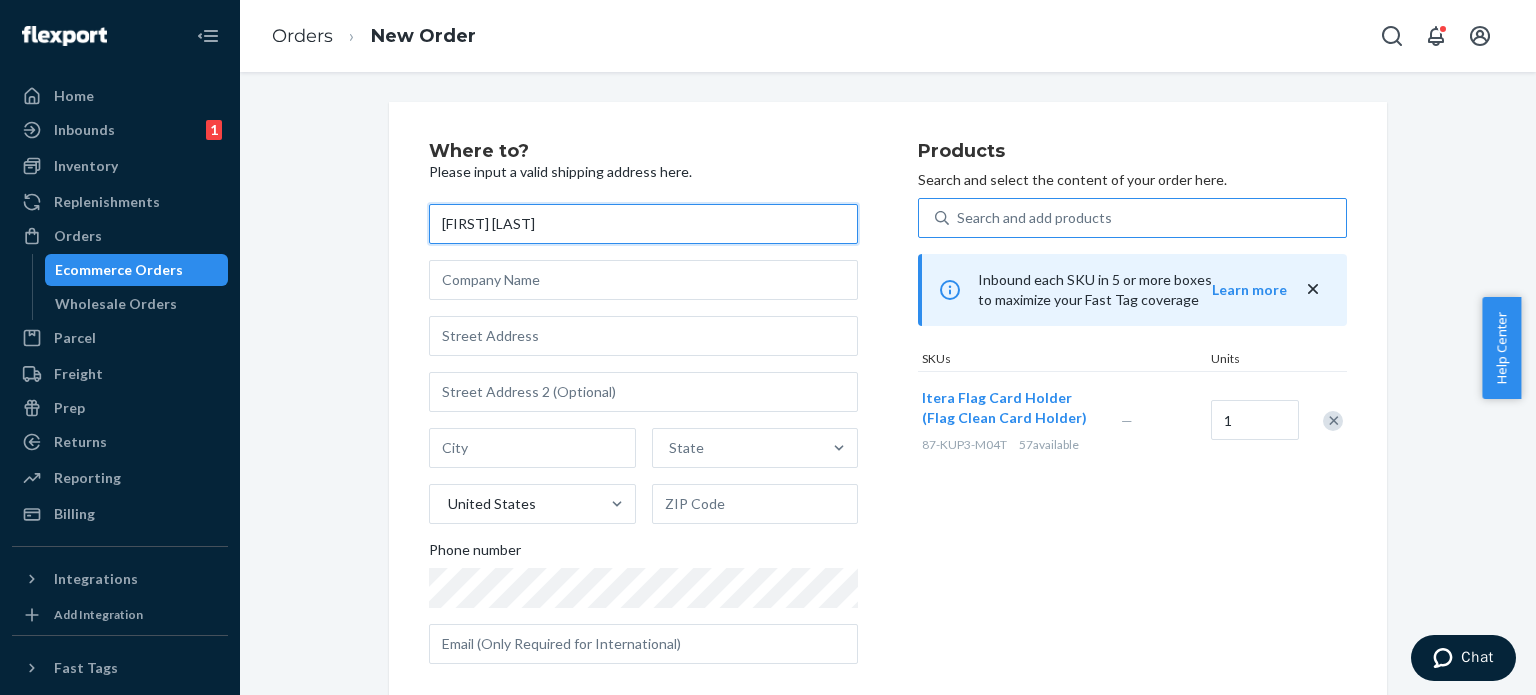 type on "[FIRST] [LAST]" 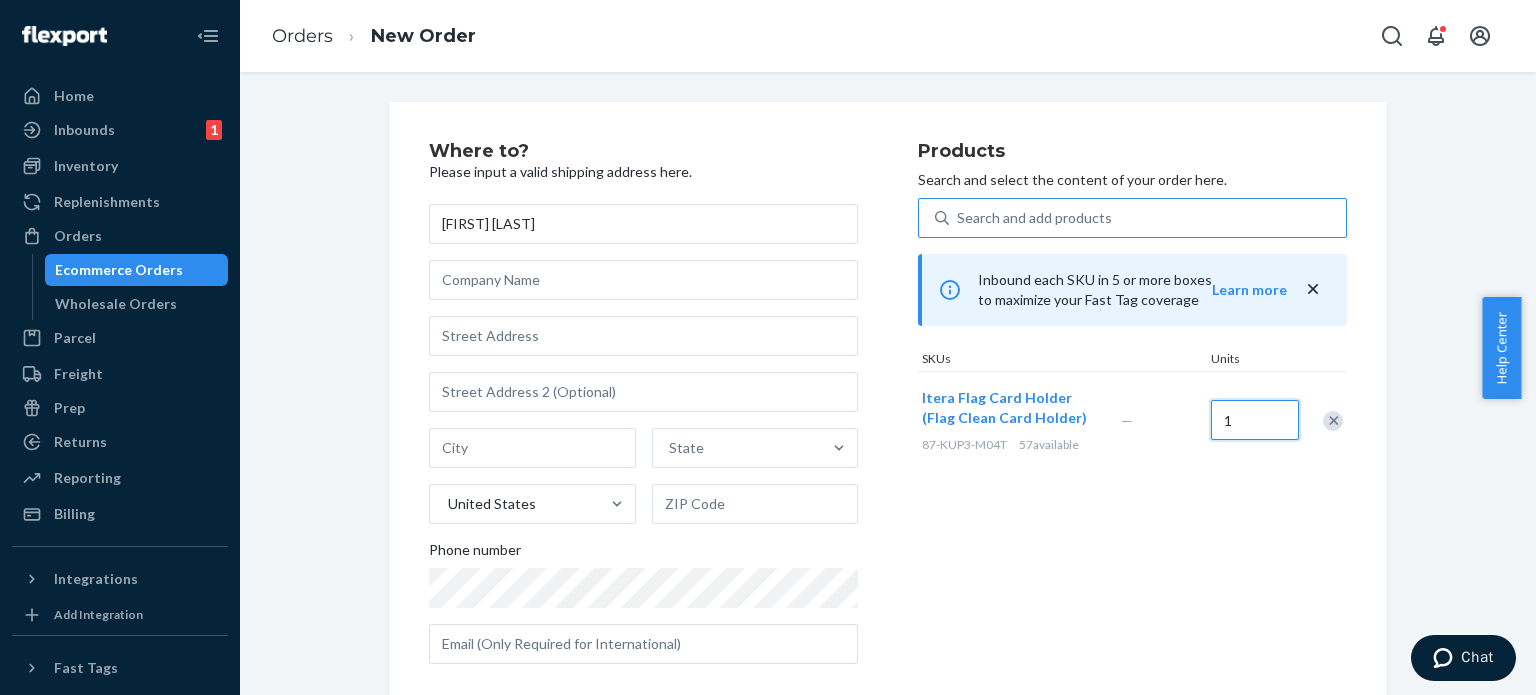 click on "1" at bounding box center (1255, 420) 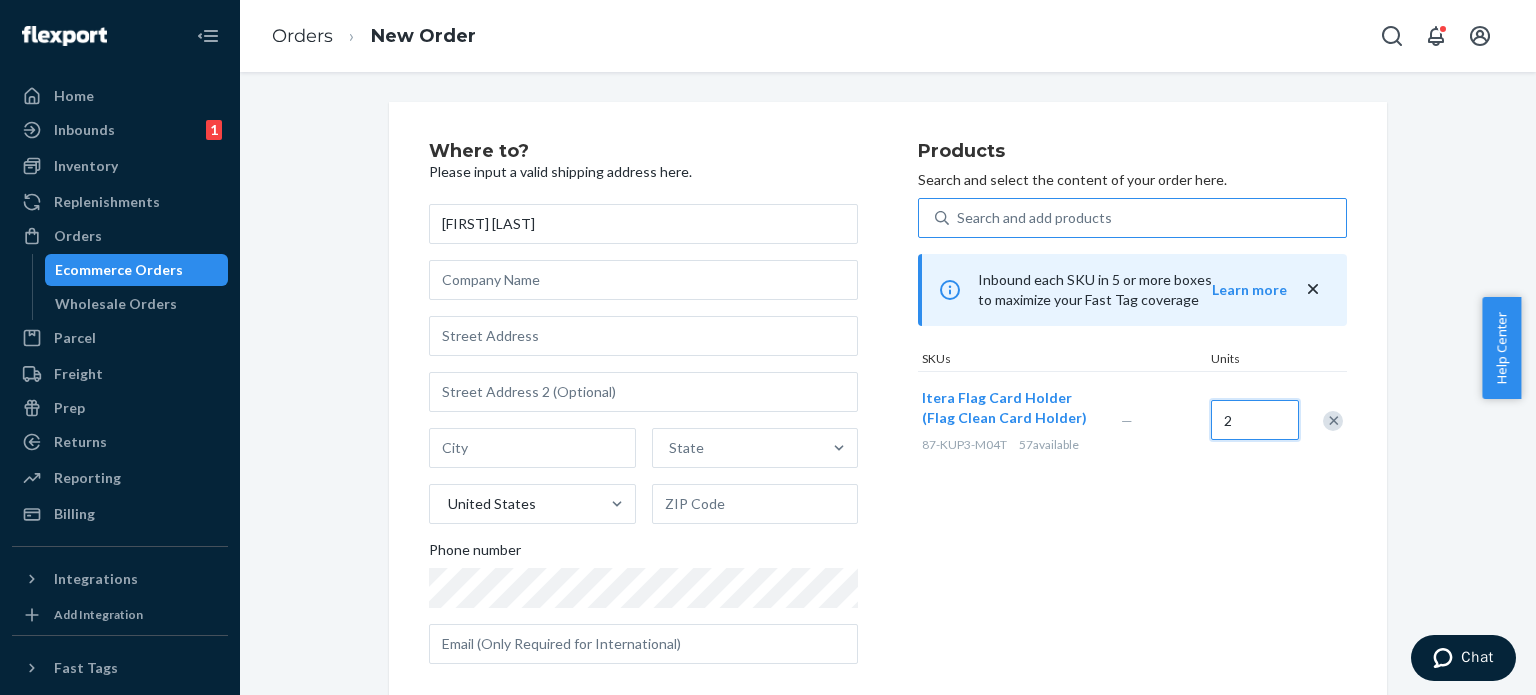 type on "2" 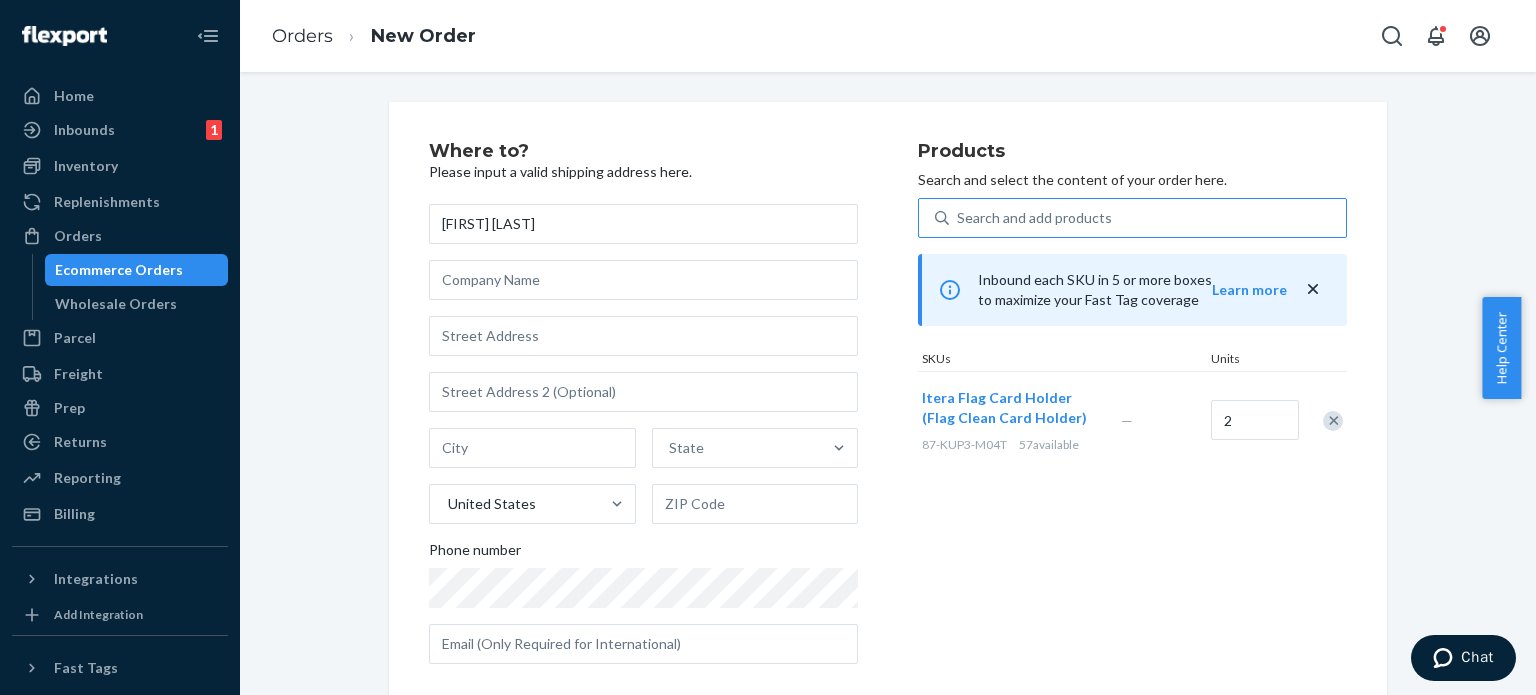 click on "Products Search and select the content of your order here. Search and add products Inbound each SKU in 5 or more boxes to maximize your Fast Tag coverage Learn more SKUs Units Itera Flag Card Holder (Flag Clean Card Holder) [PRODUCT_CODE] 57  available — 2" at bounding box center [1132, 411] 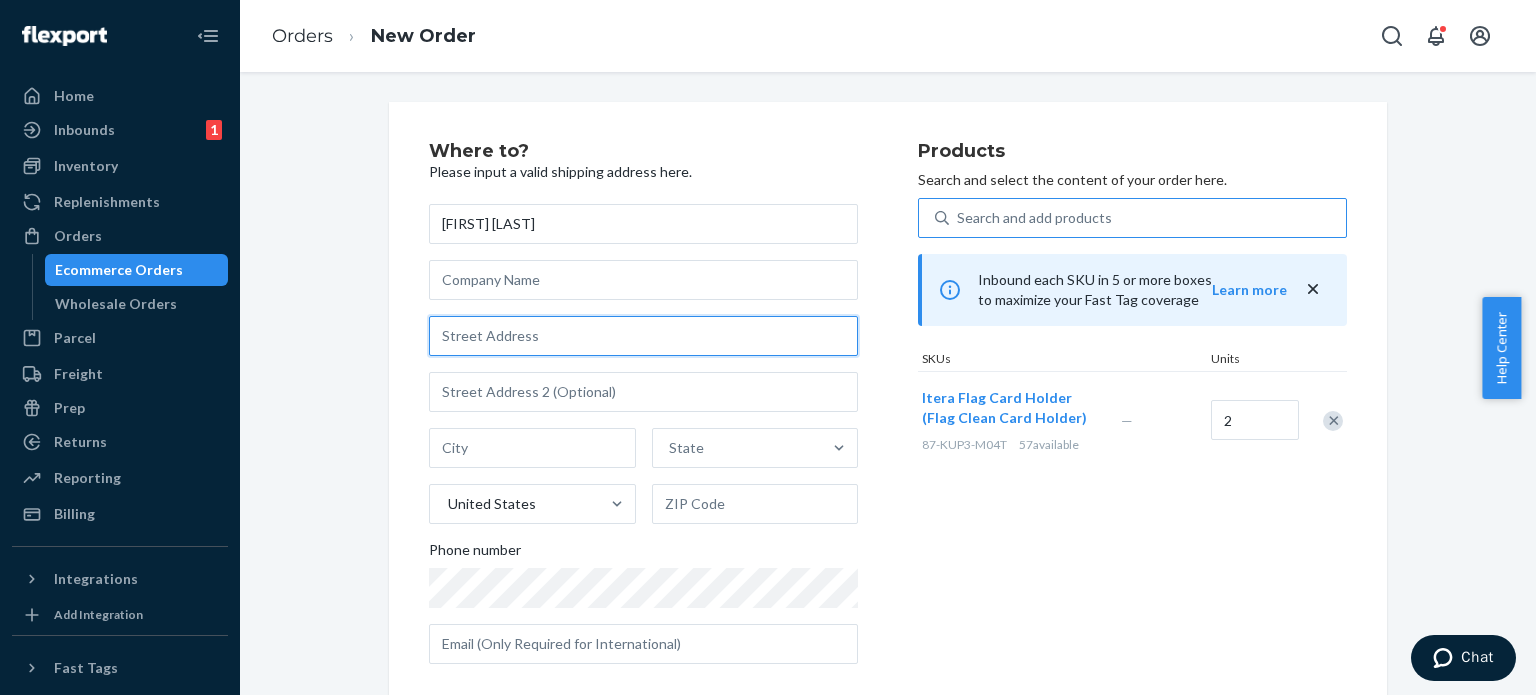 paste on "[NUMBER] [STREET] [CITY],[STATE],[COUNTRY] [POSTAL_CODE]" 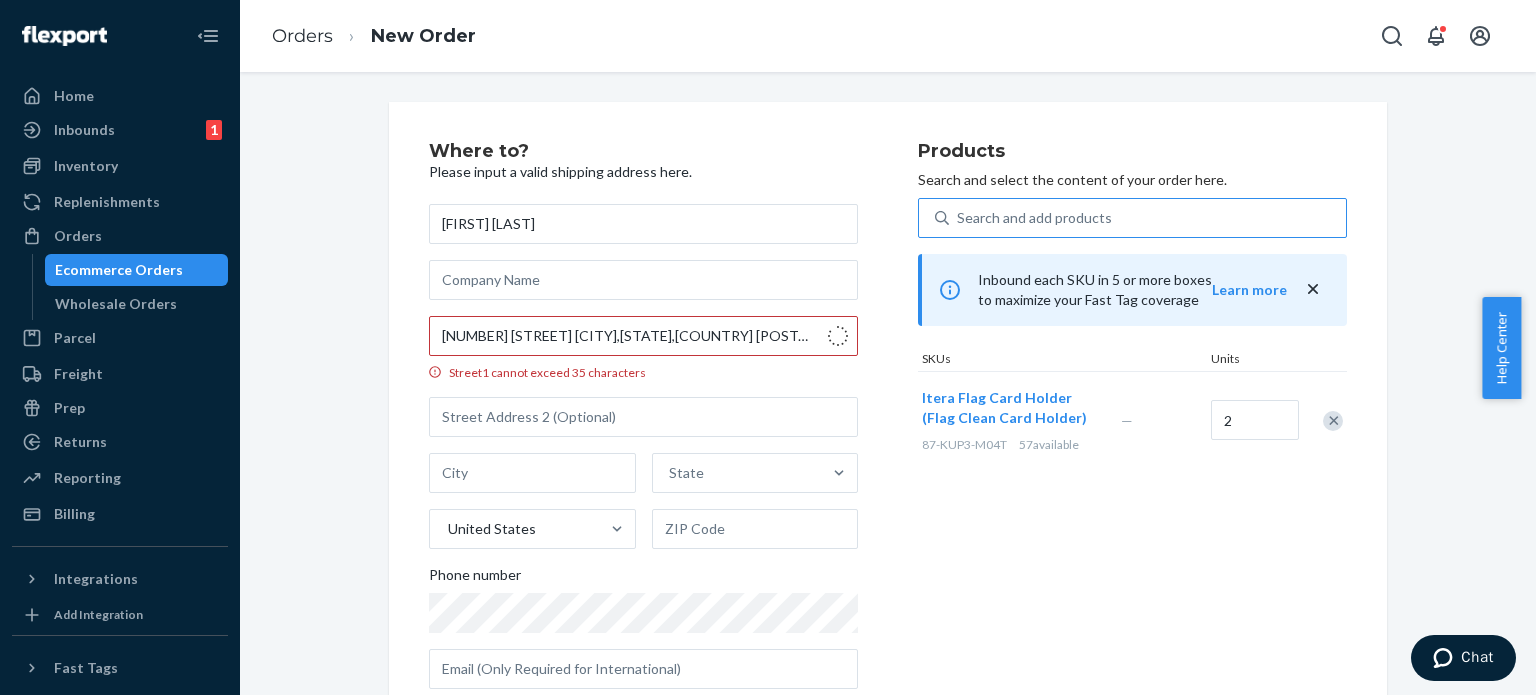 type on "[NUMBER] [STREET]" 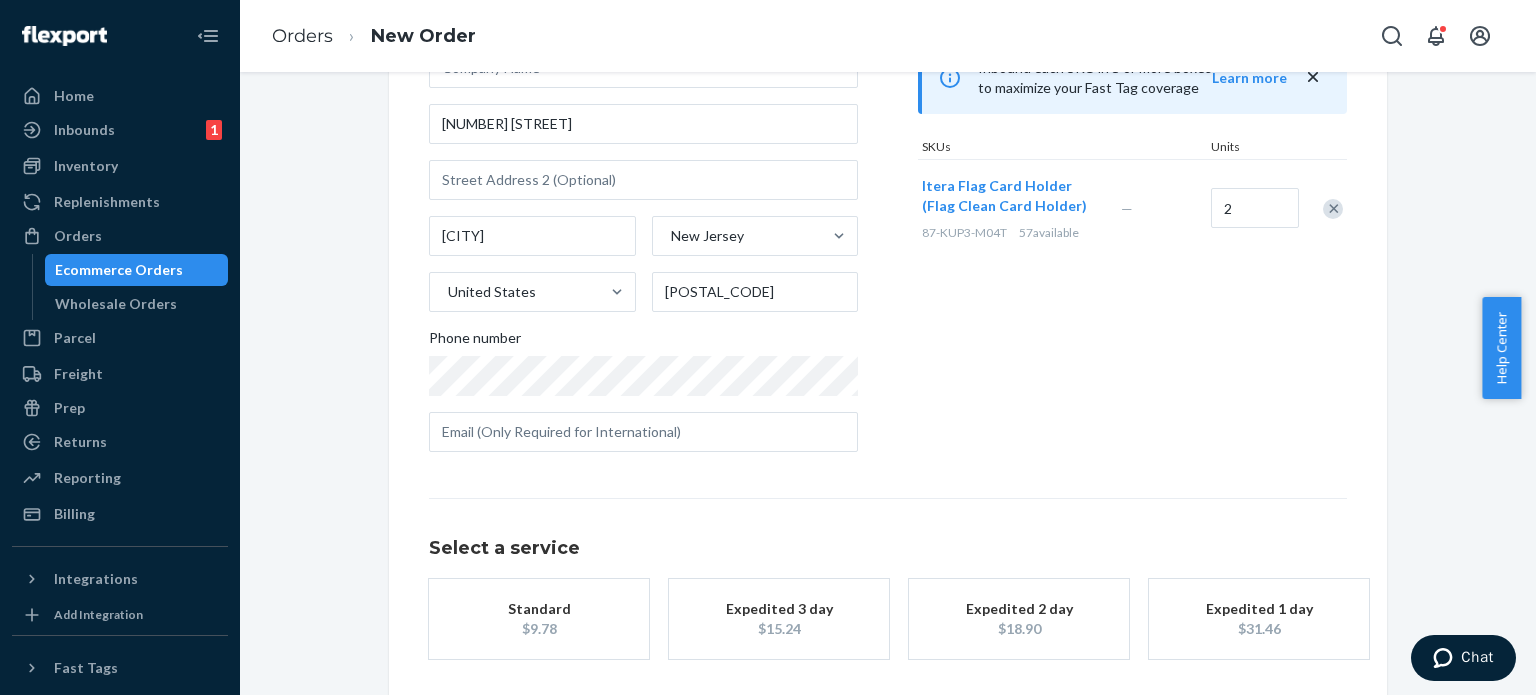 scroll, scrollTop: 295, scrollLeft: 0, axis: vertical 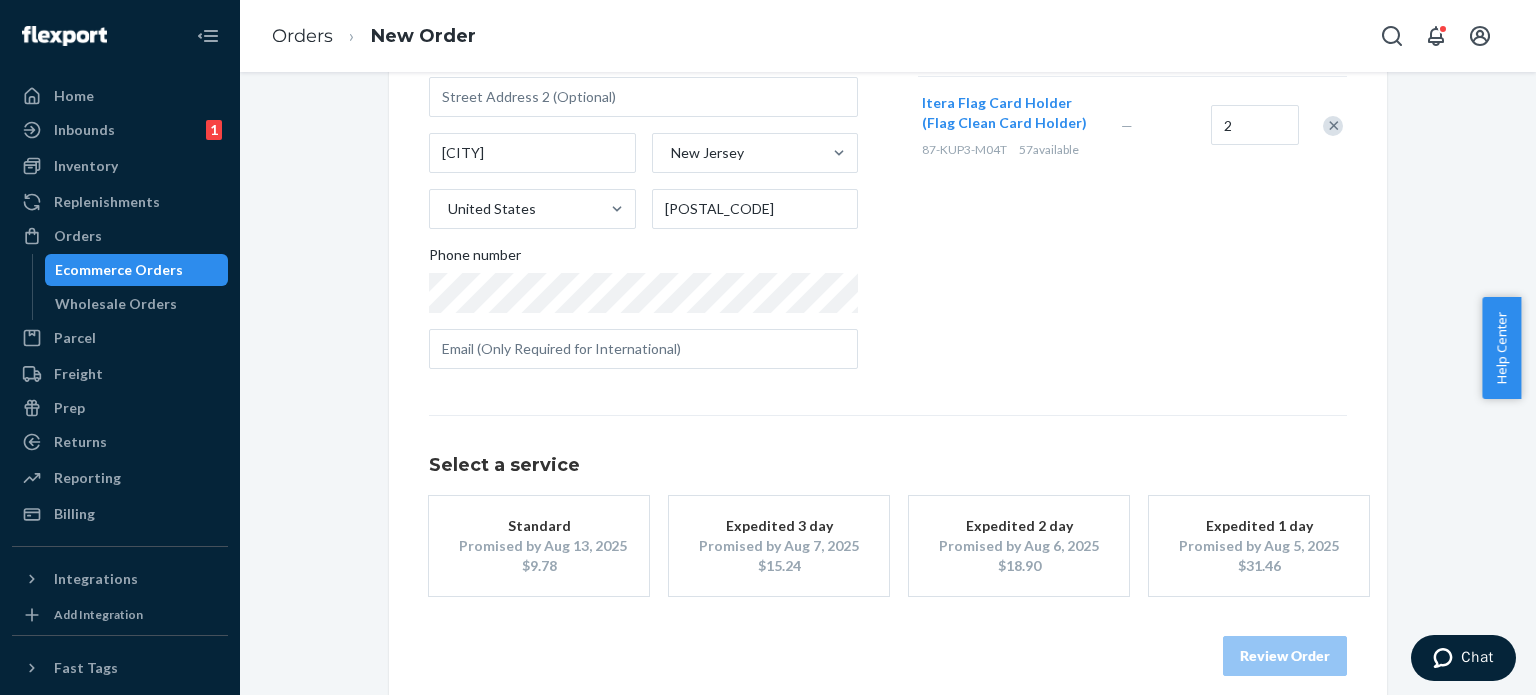 click on "Standard" at bounding box center [539, 526] 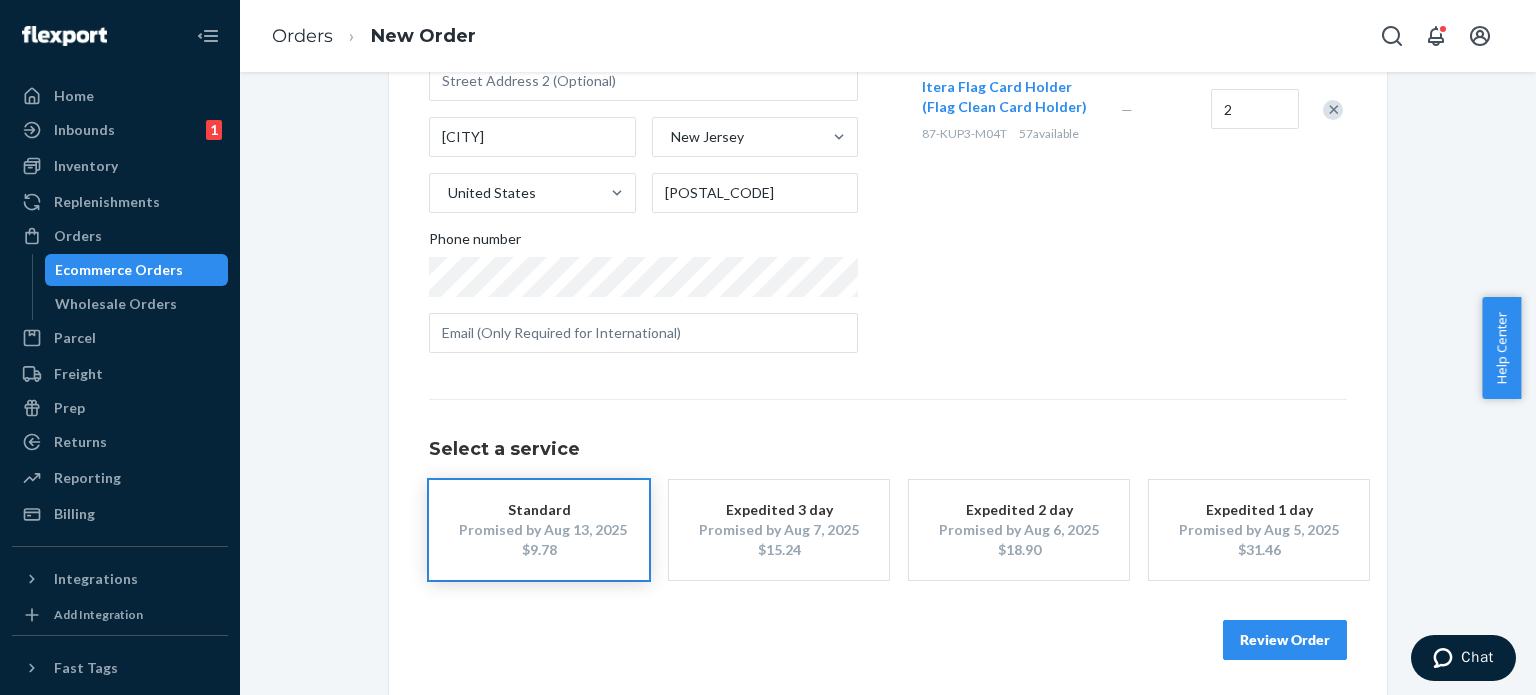 scroll, scrollTop: 315, scrollLeft: 0, axis: vertical 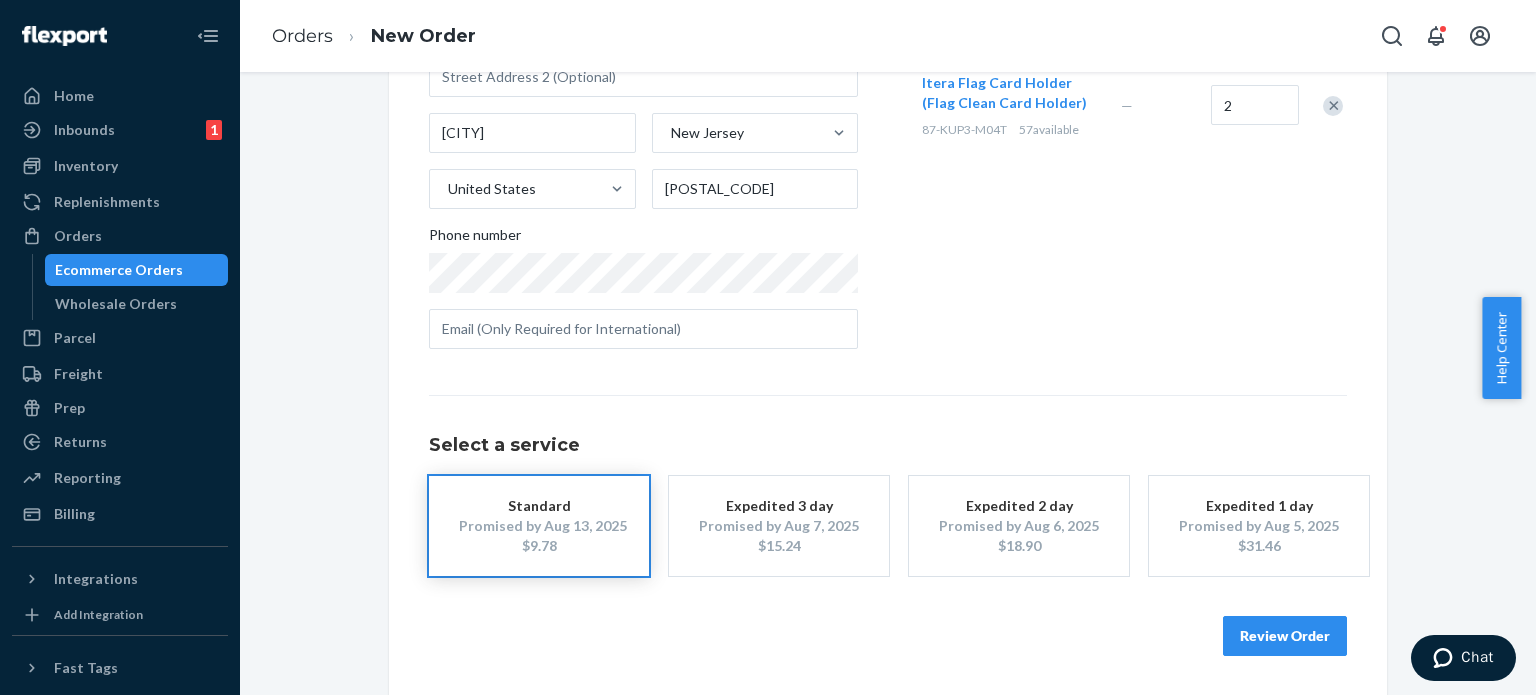 click on "Review Order" at bounding box center [1285, 636] 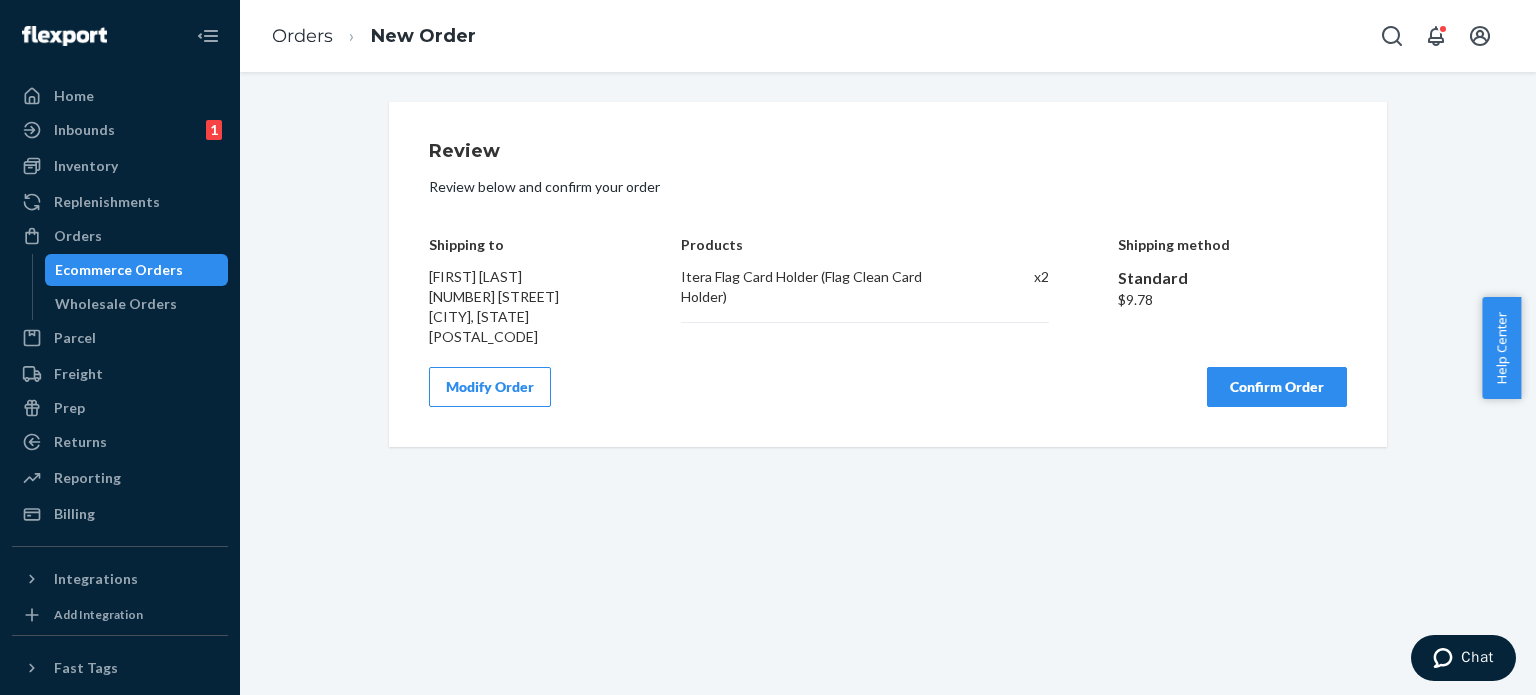 scroll, scrollTop: 0, scrollLeft: 0, axis: both 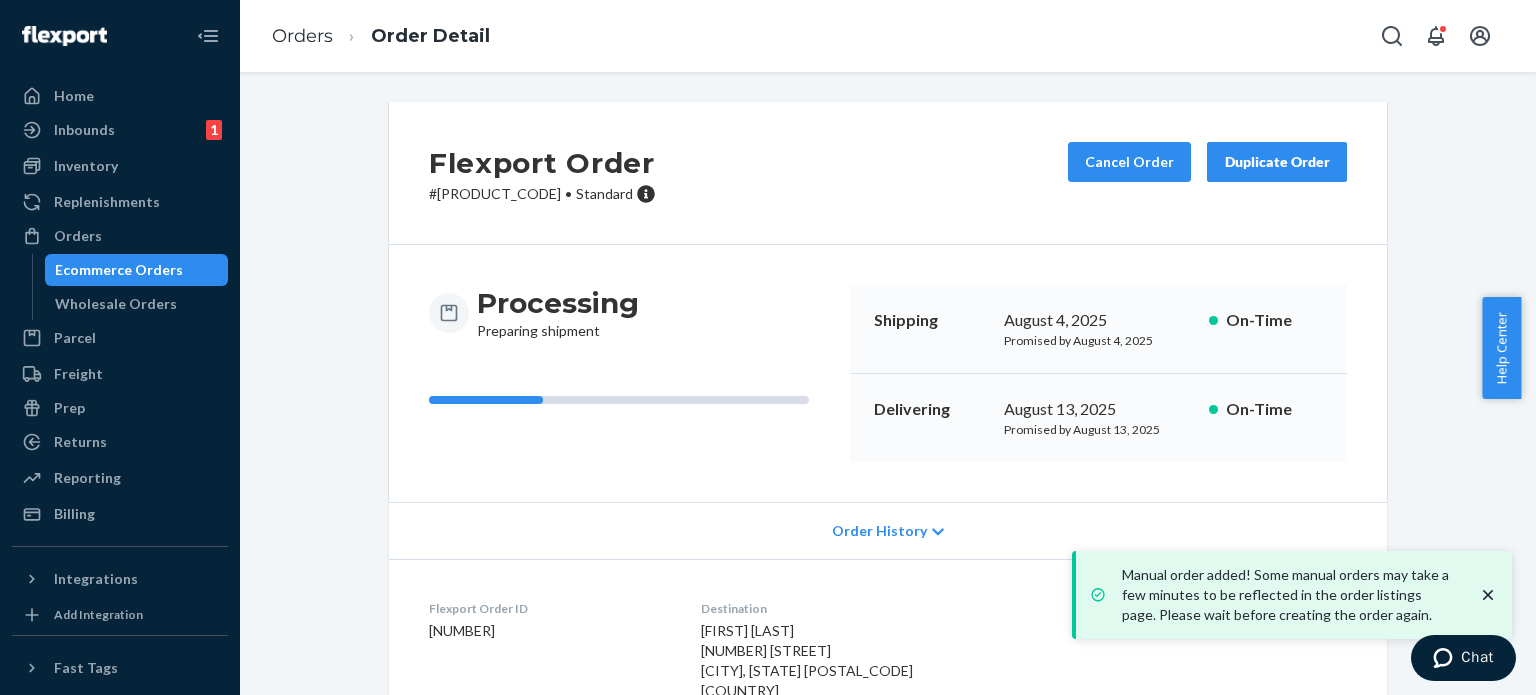 click on "Ecommerce Orders" at bounding box center (119, 270) 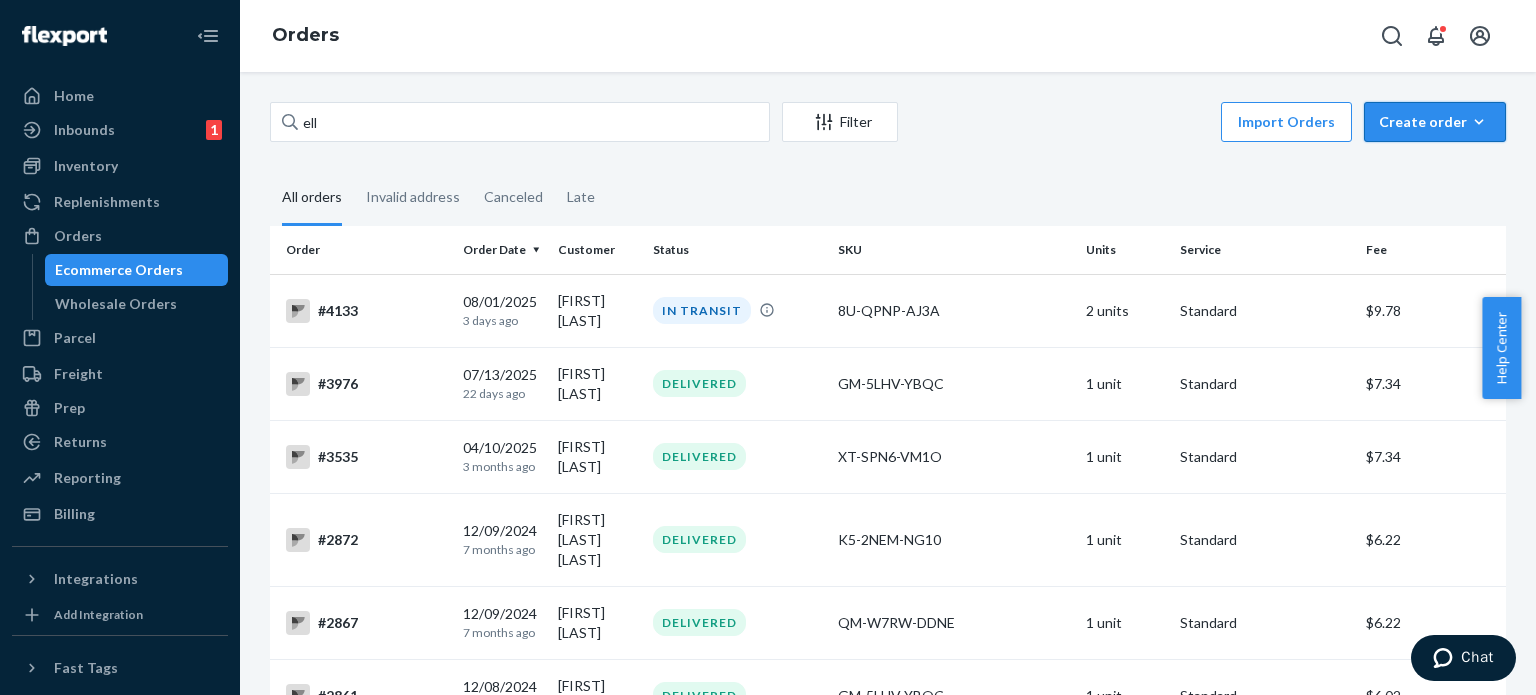 click on "Create order Ecommerce order Removal order" at bounding box center [1435, 122] 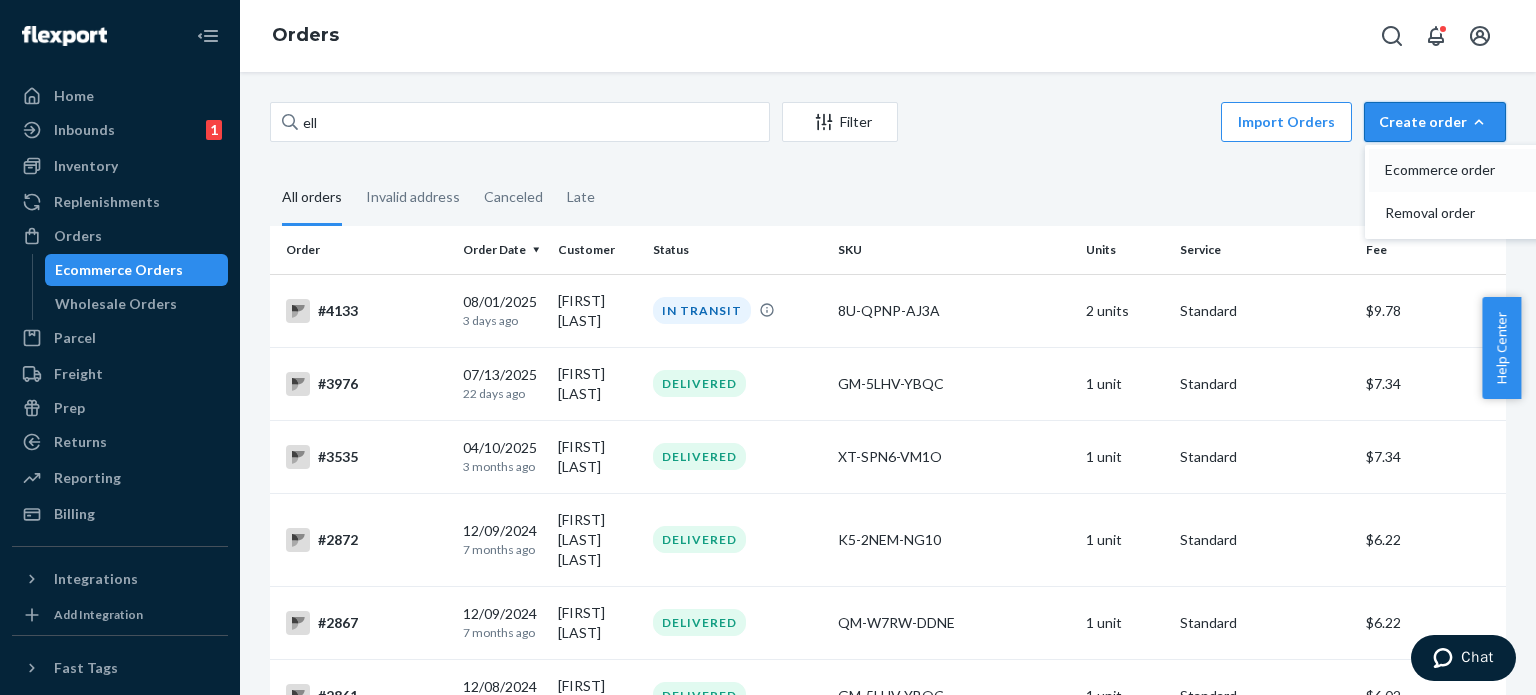 click on "Ecommerce order" at bounding box center (1447, 170) 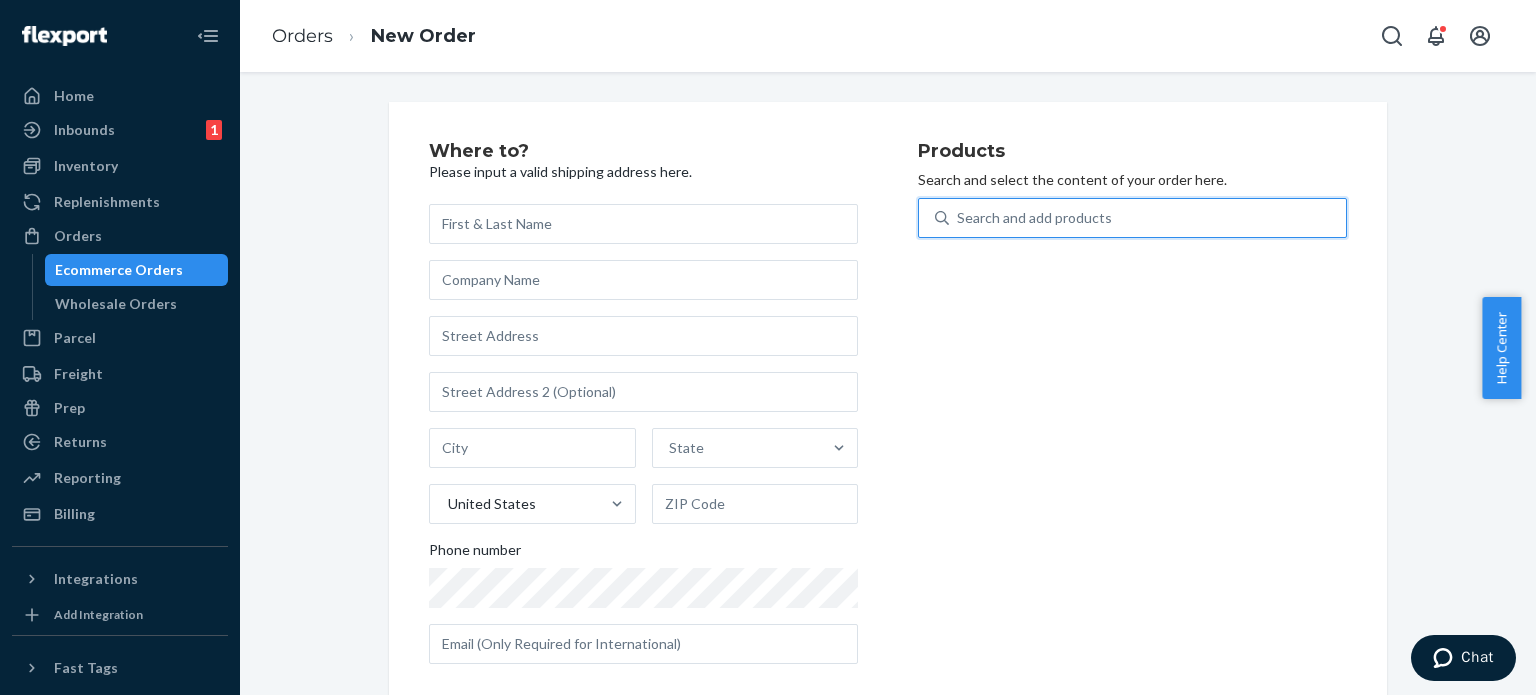 click on "Search and add products" at bounding box center (1034, 218) 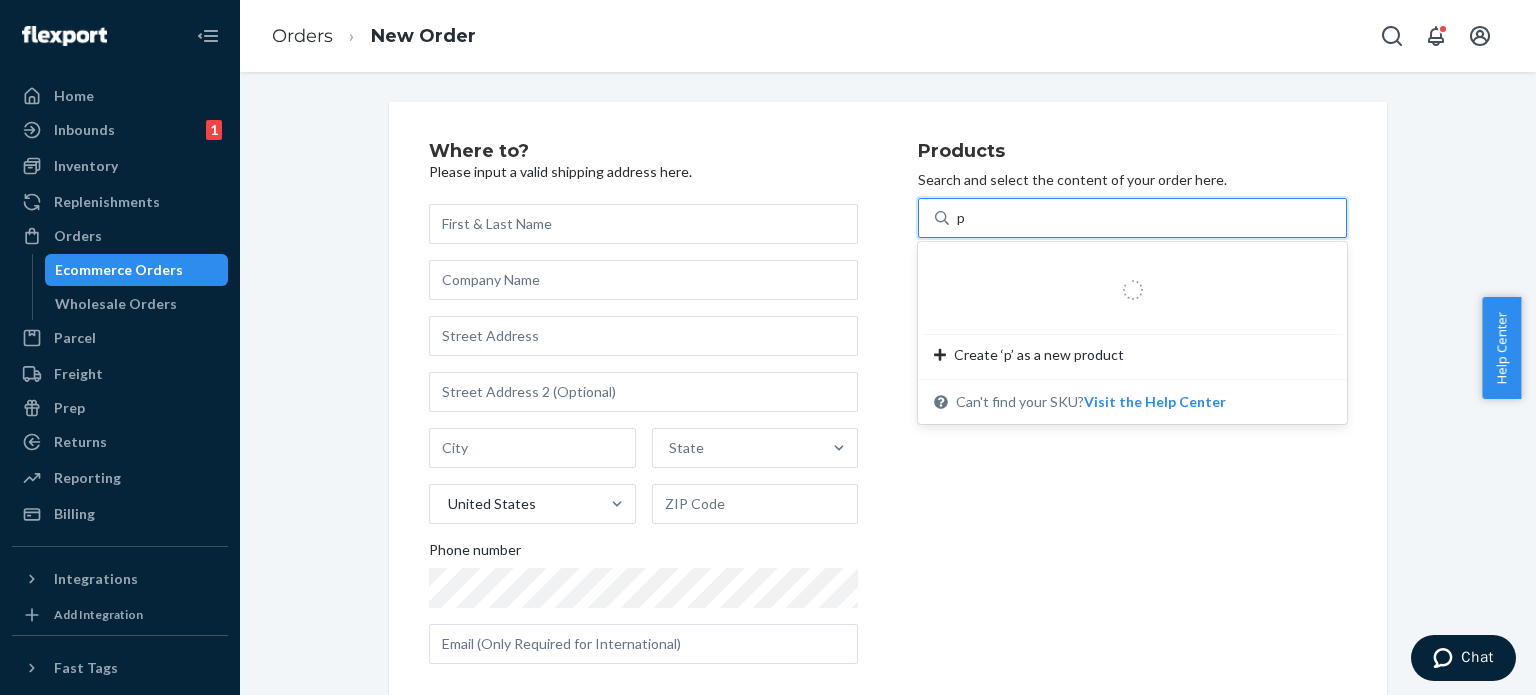 type on "p5" 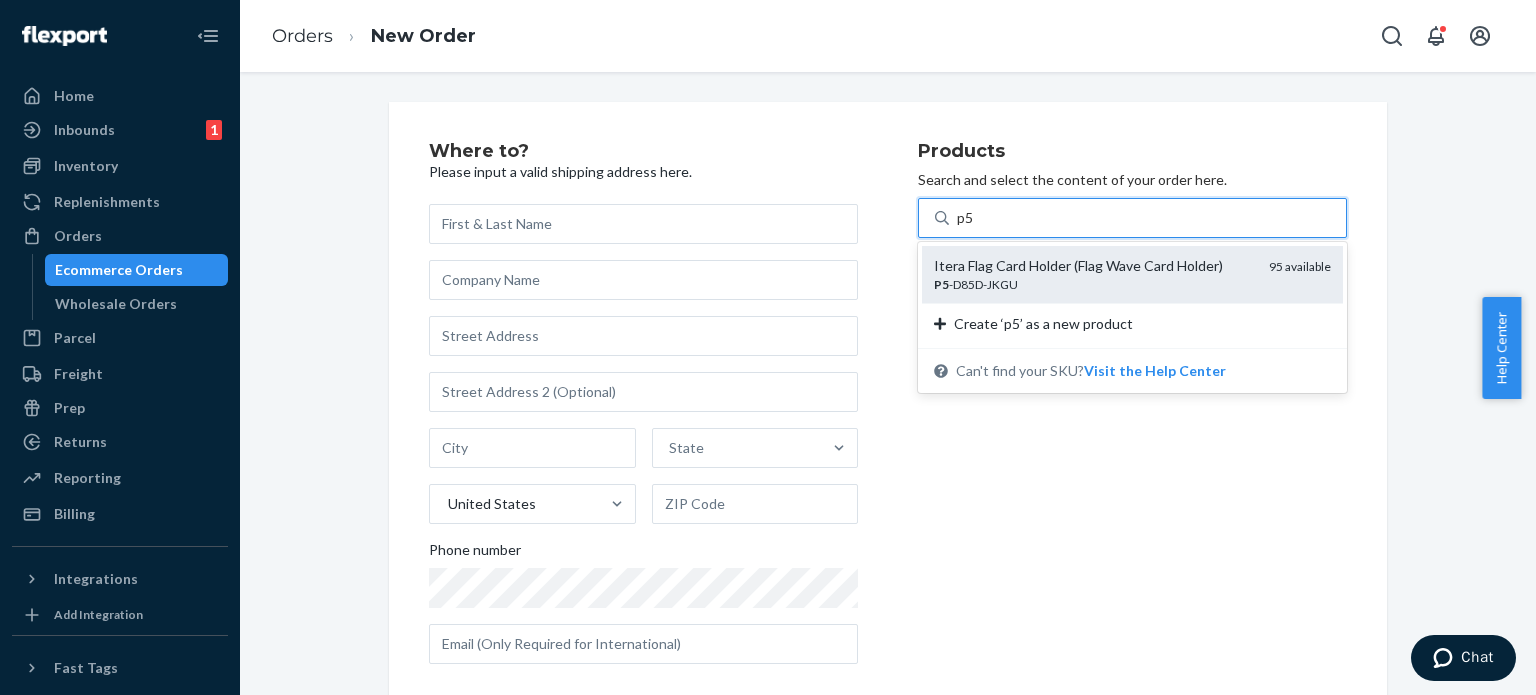 click on "Itera Flag Card Holder (Flag Wave Card Holder)" at bounding box center (1093, 266) 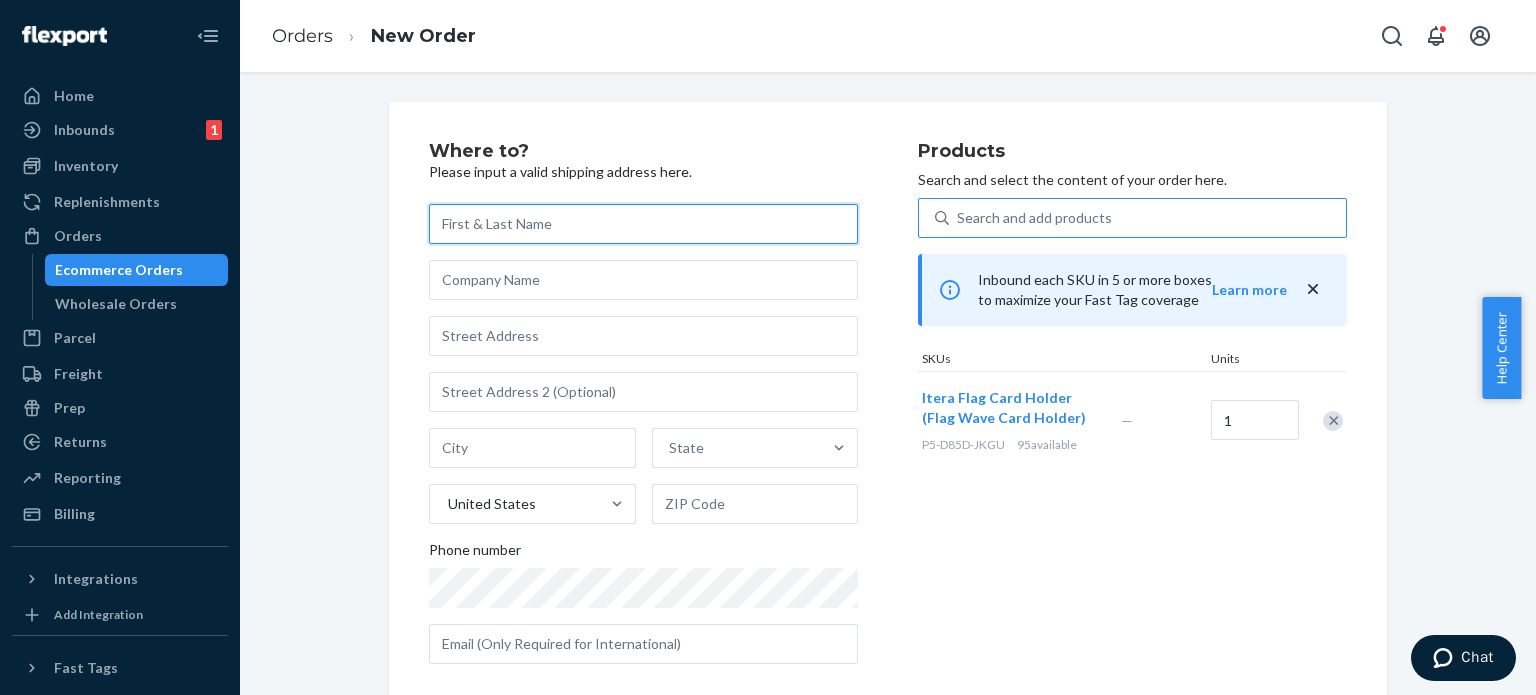 paste on "[FIRST] [LAST]" 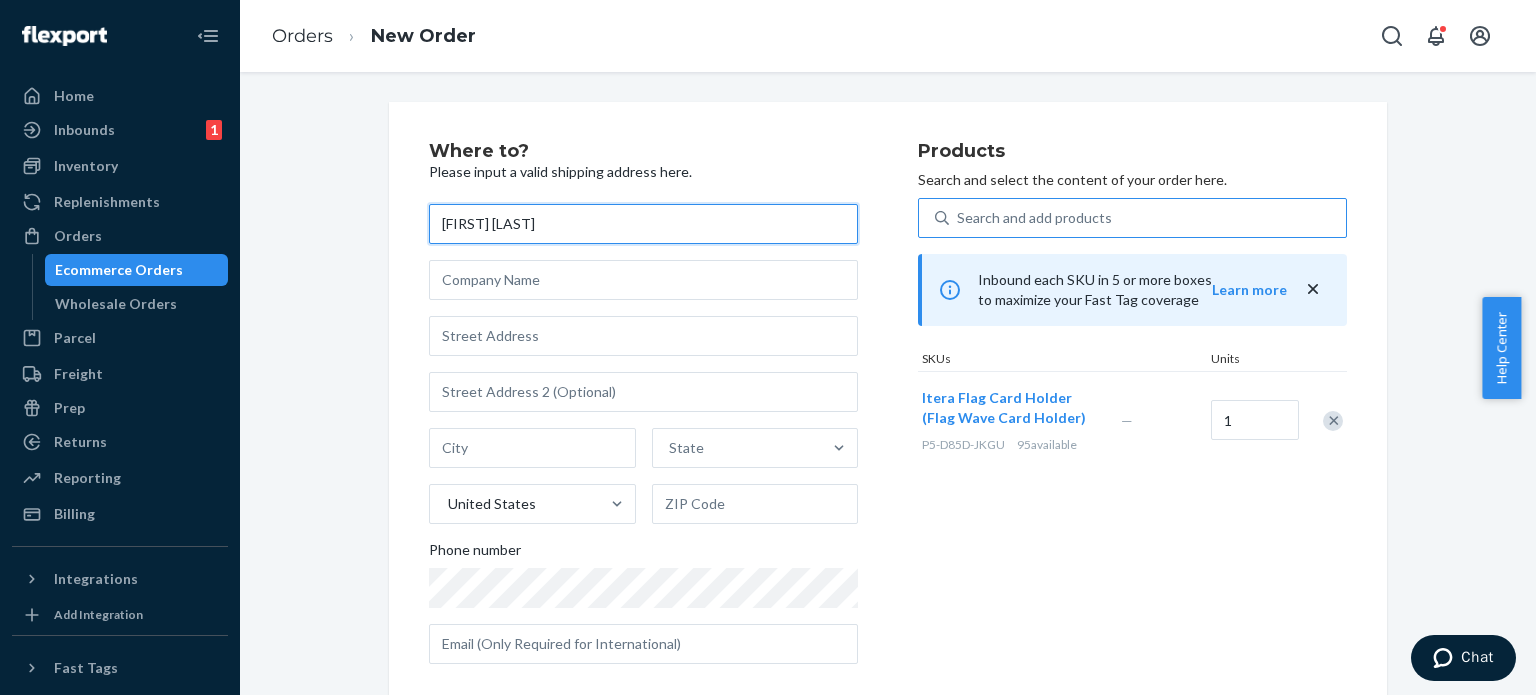 type on "[FIRST] [LAST]" 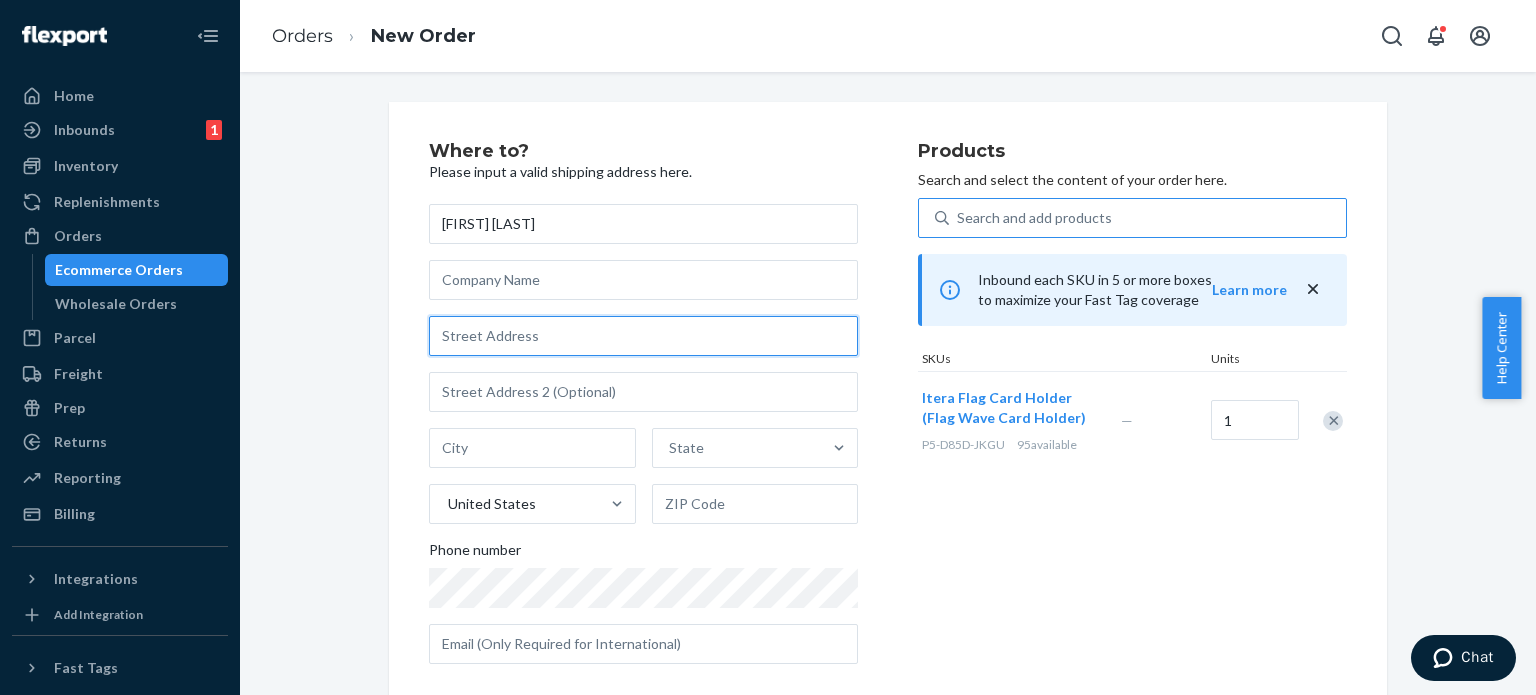 paste on "[NUMBER] [STREET] Apt [APT_NUMBER] [CITY],[STATE],[COUNTRY] [POSTAL_CODE]" 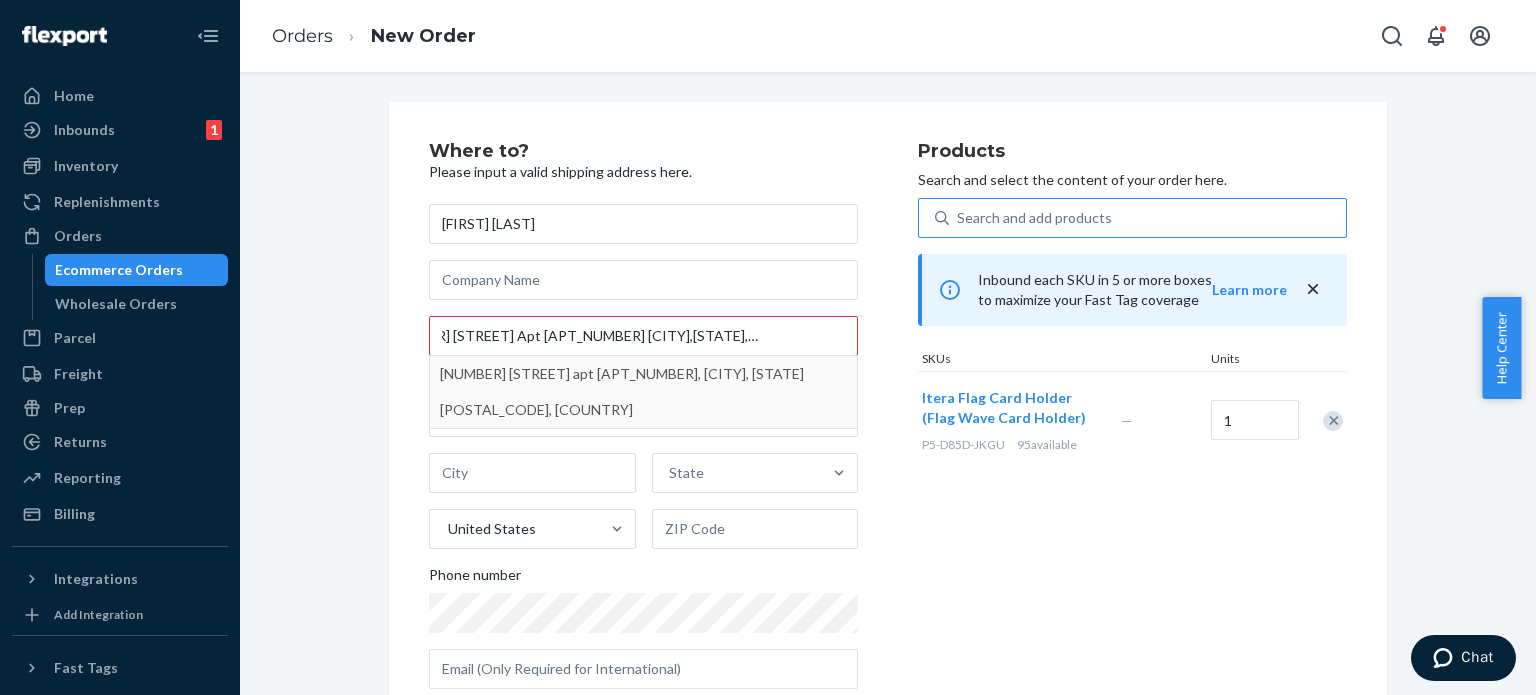 scroll, scrollTop: 0, scrollLeft: 0, axis: both 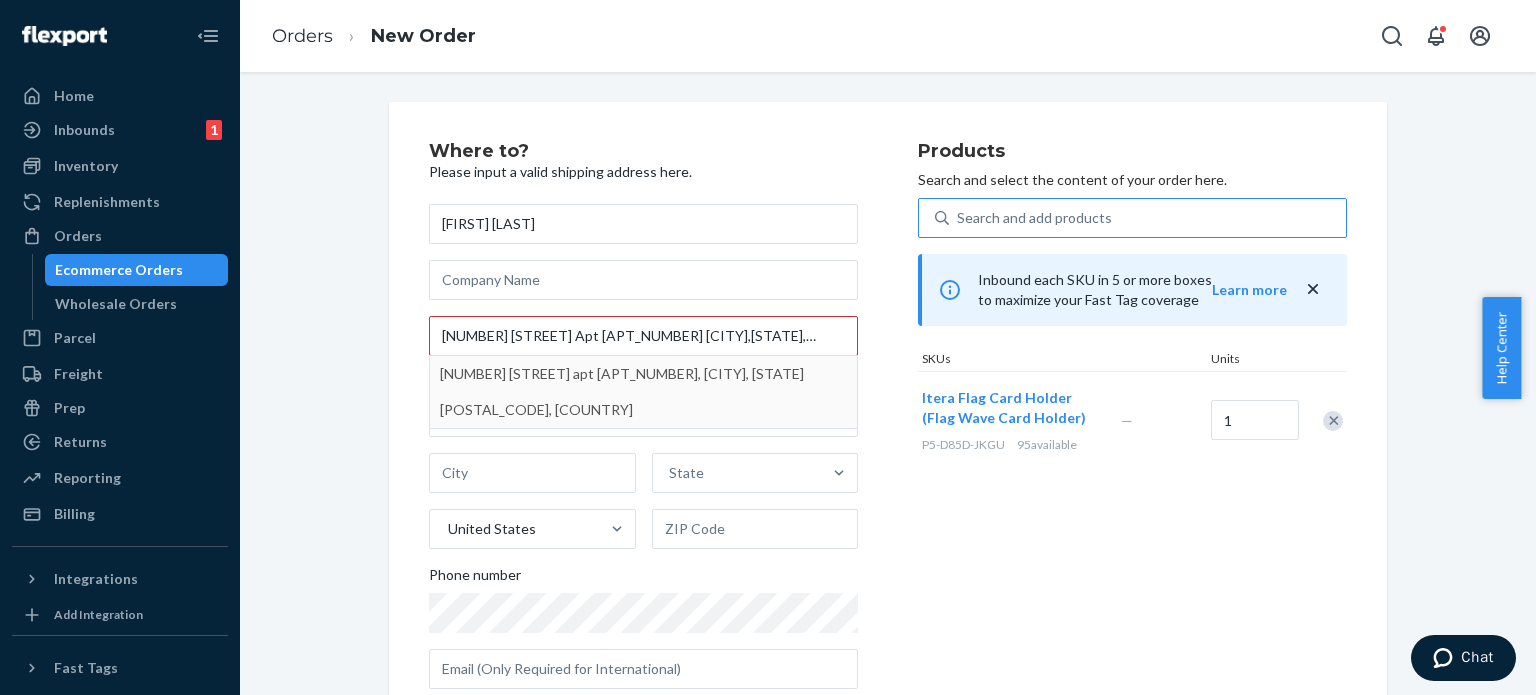 type on "[NUMBER] [STREET]" 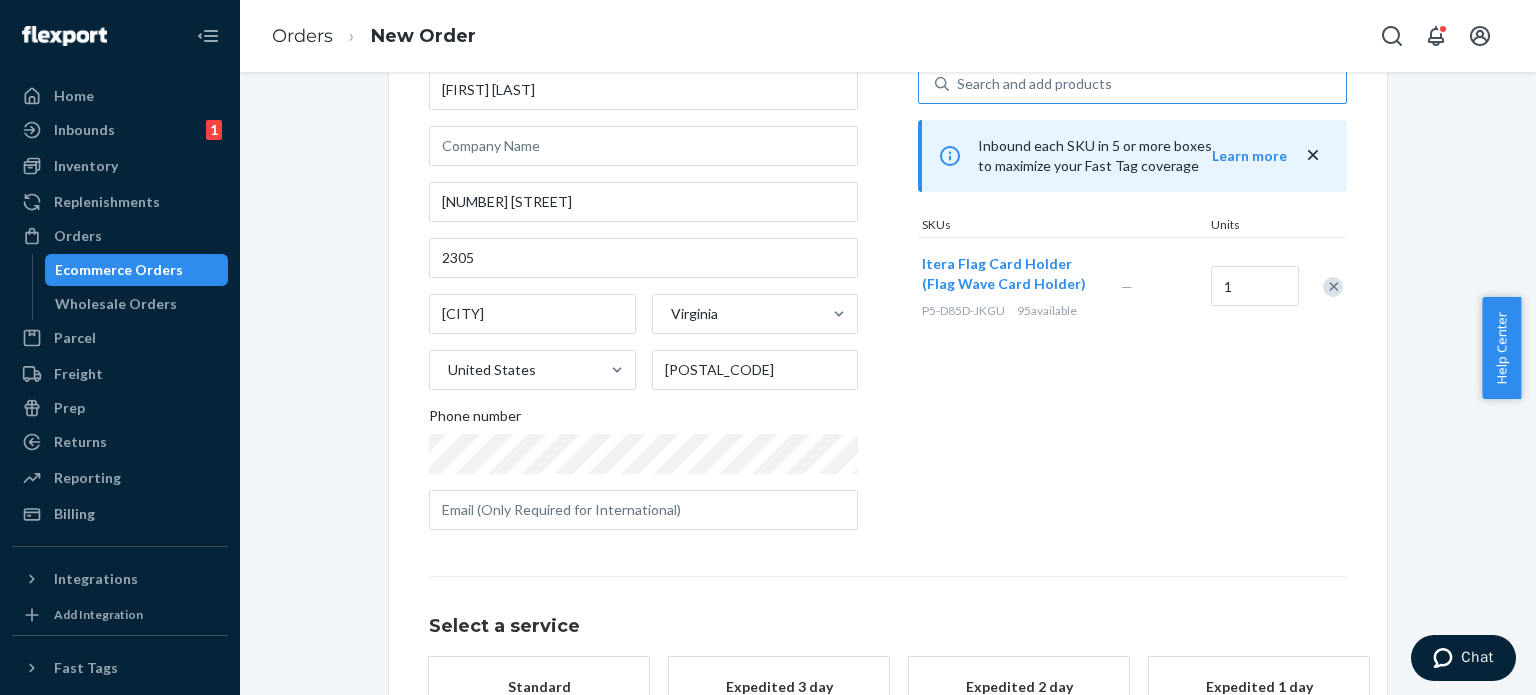 scroll, scrollTop: 295, scrollLeft: 0, axis: vertical 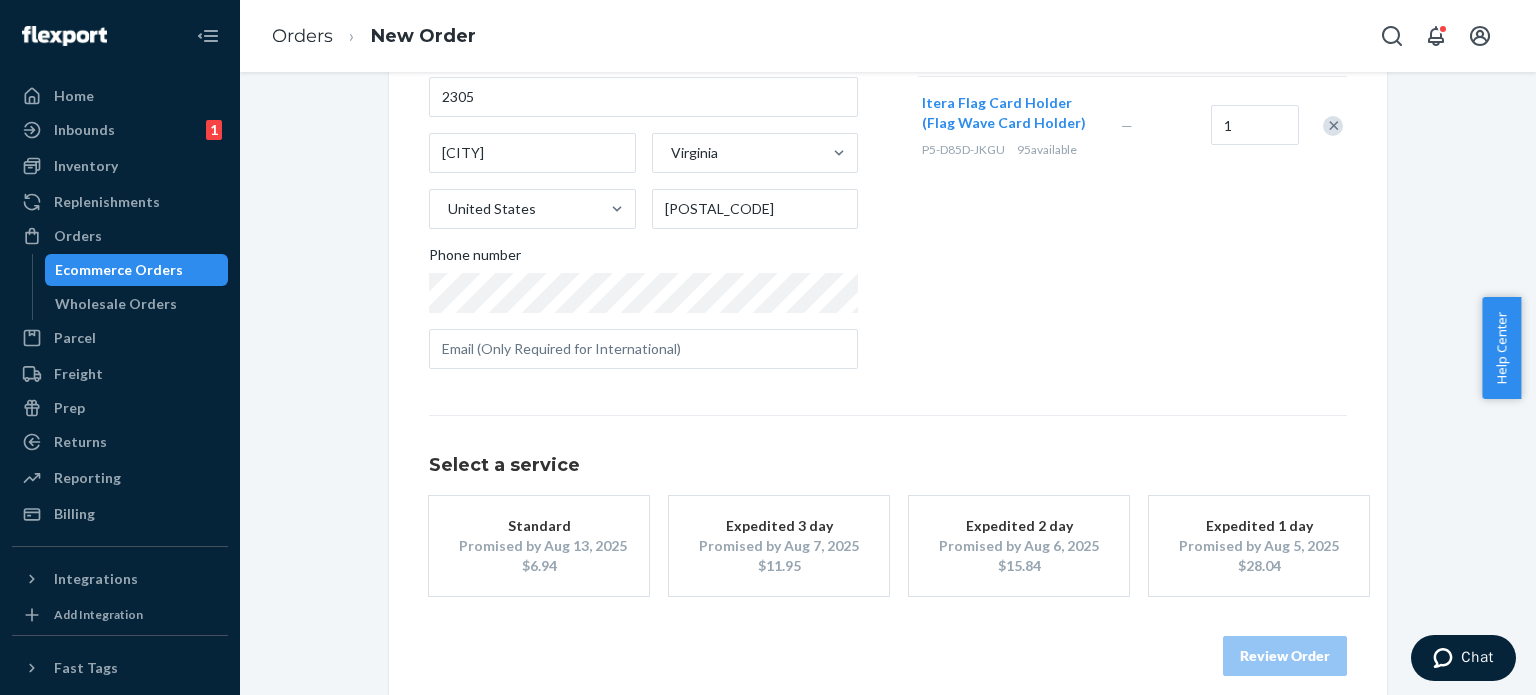 click on "$6.94" at bounding box center (539, 566) 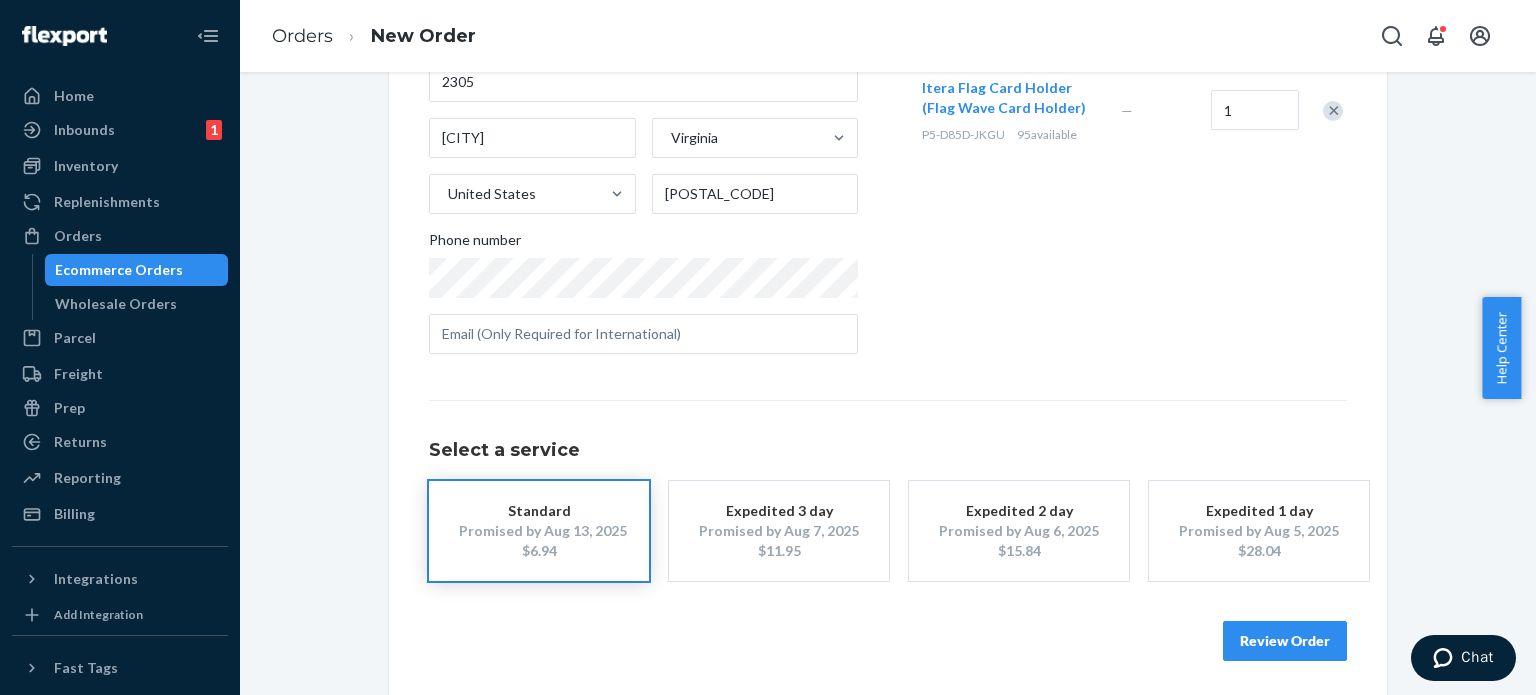 scroll, scrollTop: 315, scrollLeft: 0, axis: vertical 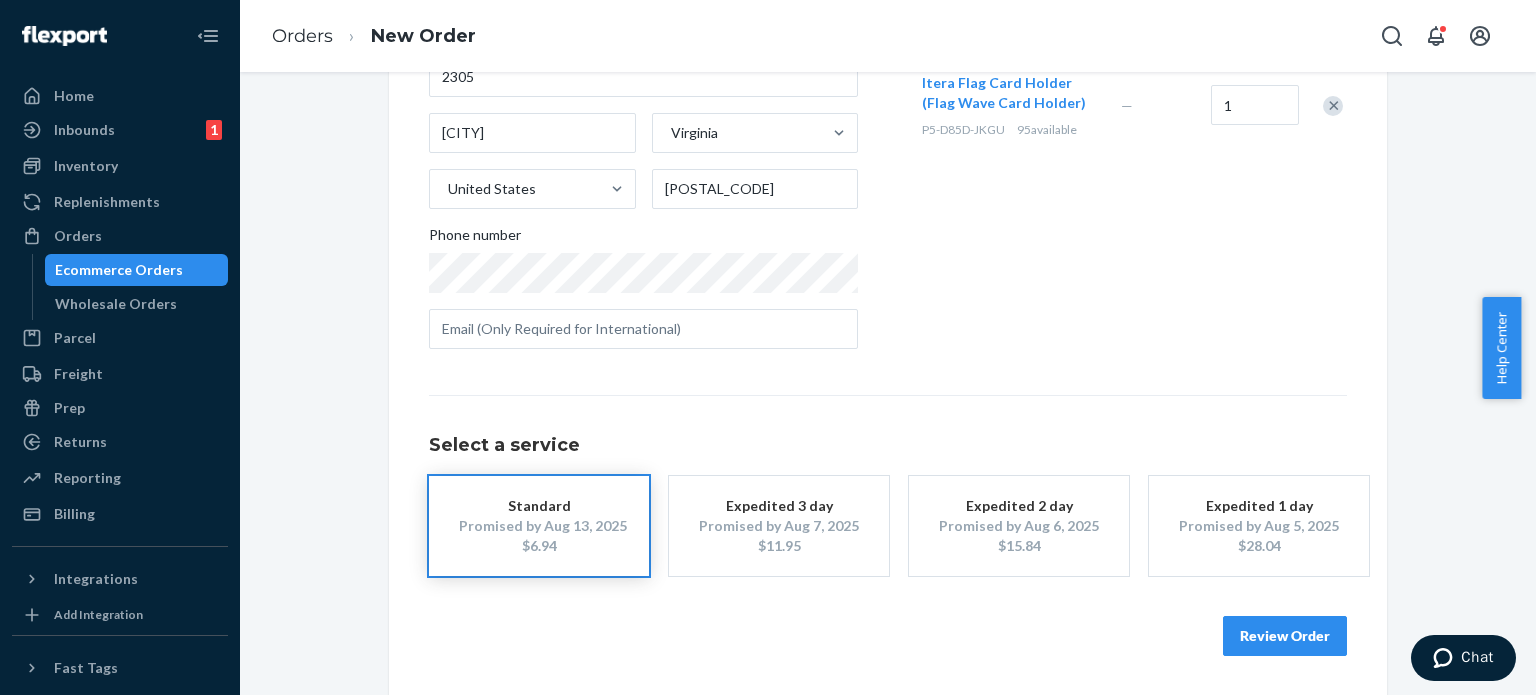click on "Review Order" at bounding box center [1285, 636] 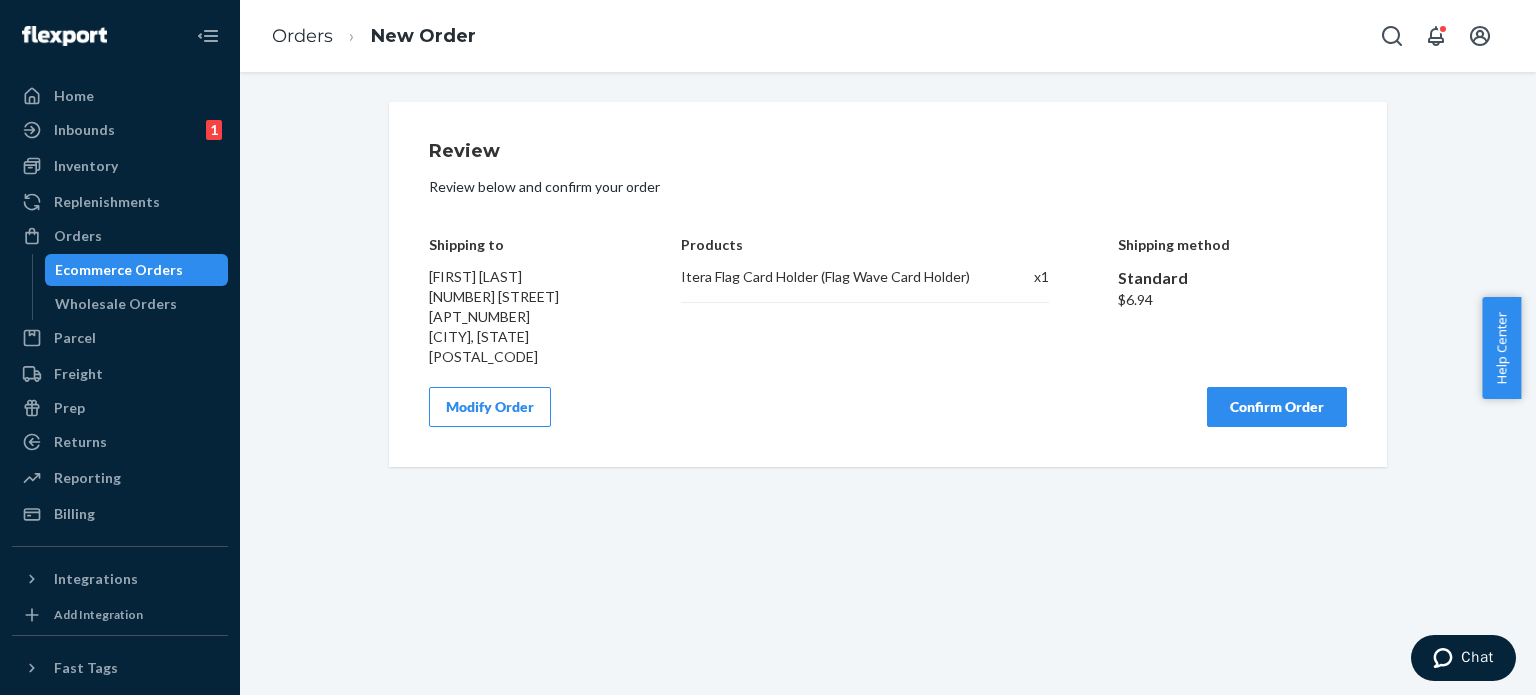 scroll, scrollTop: 0, scrollLeft: 0, axis: both 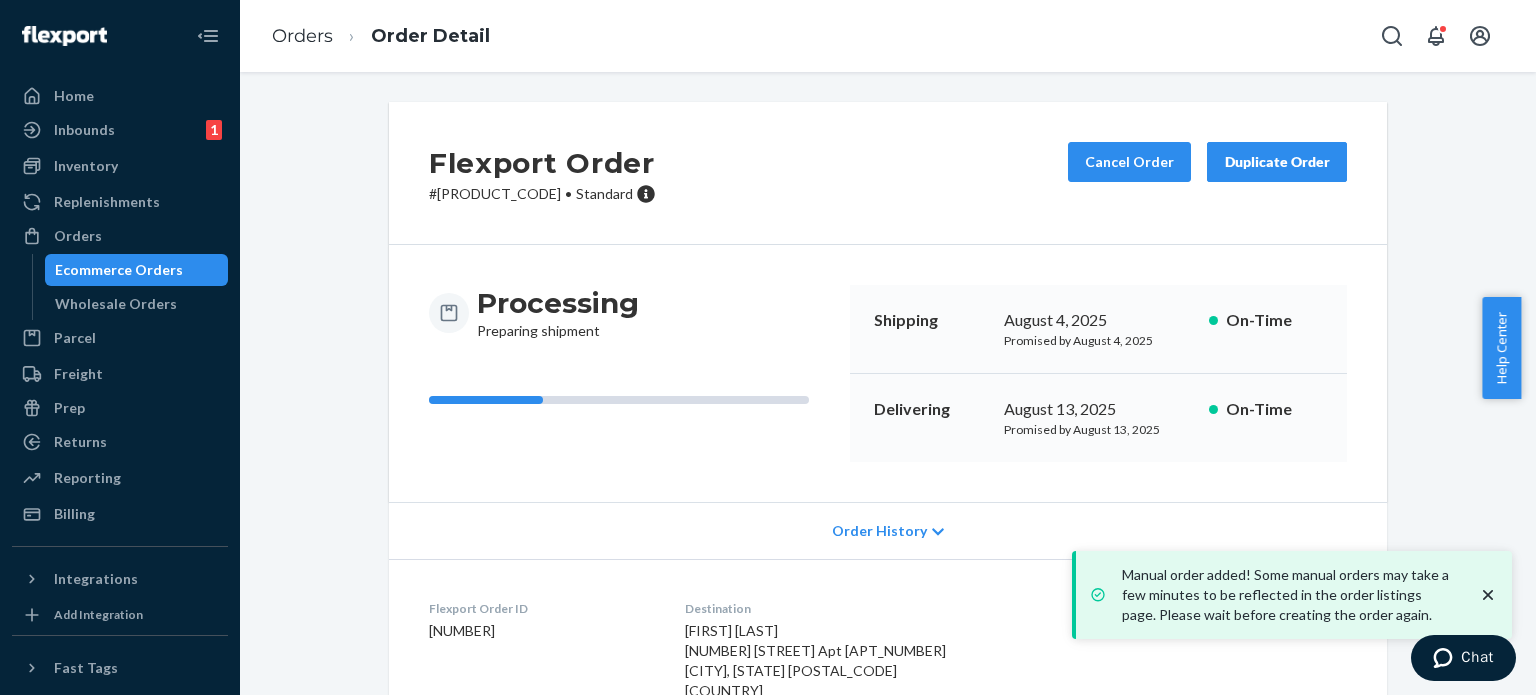 click on "Ecommerce Orders" at bounding box center (119, 270) 